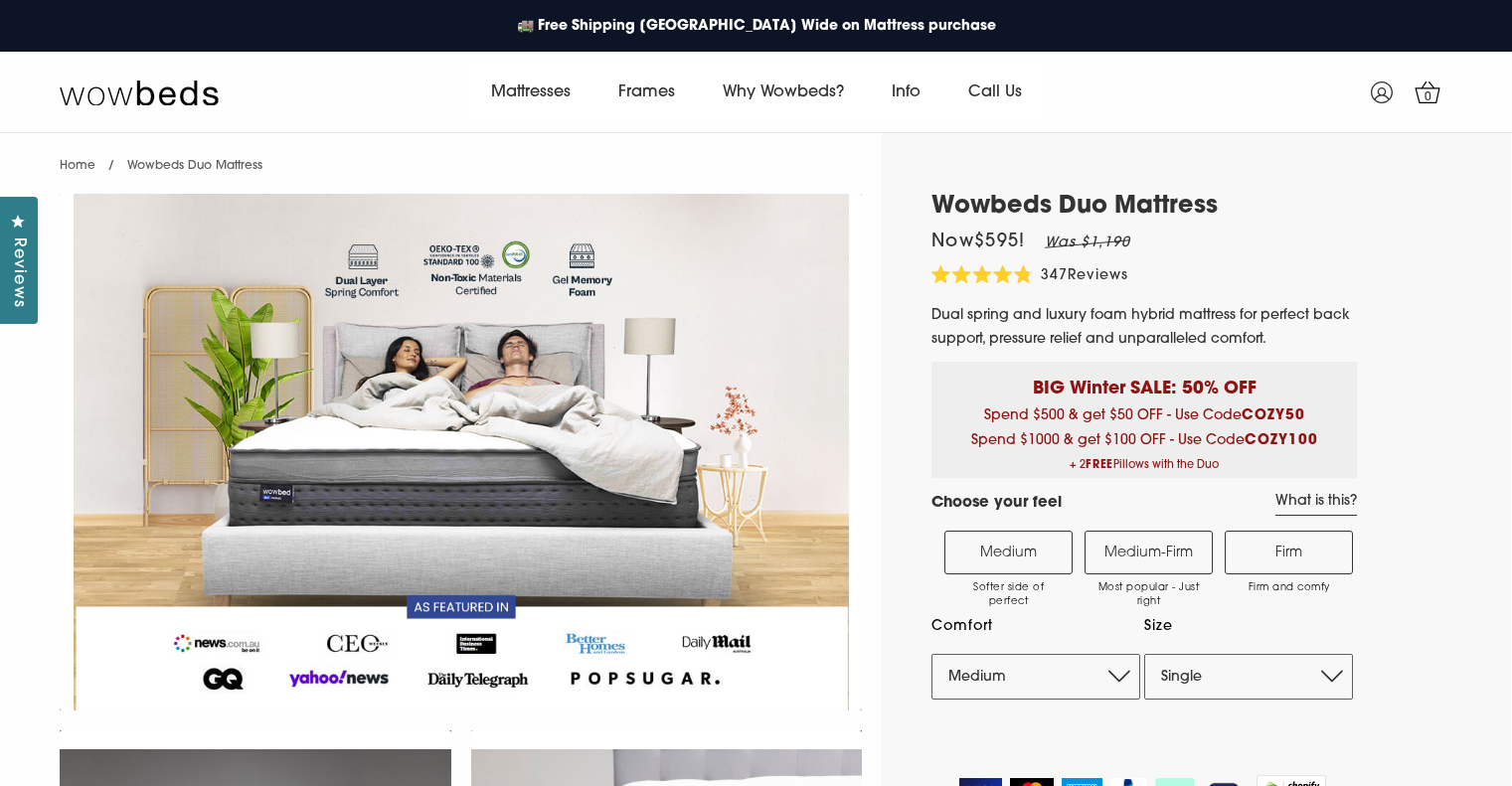 scroll, scrollTop: 0, scrollLeft: 0, axis: both 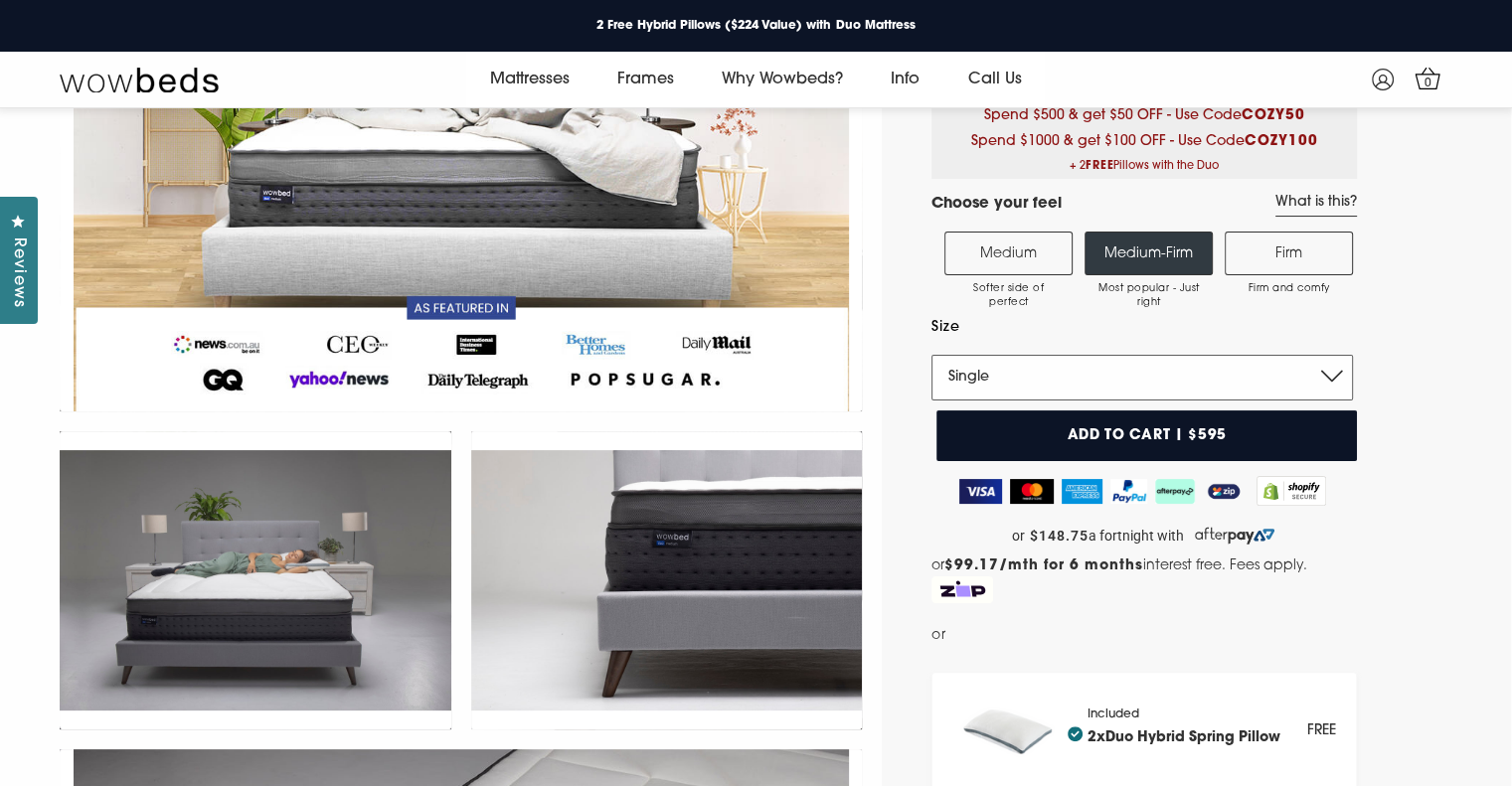 click on "Single King Single Double Queen King" at bounding box center [1142, 378] 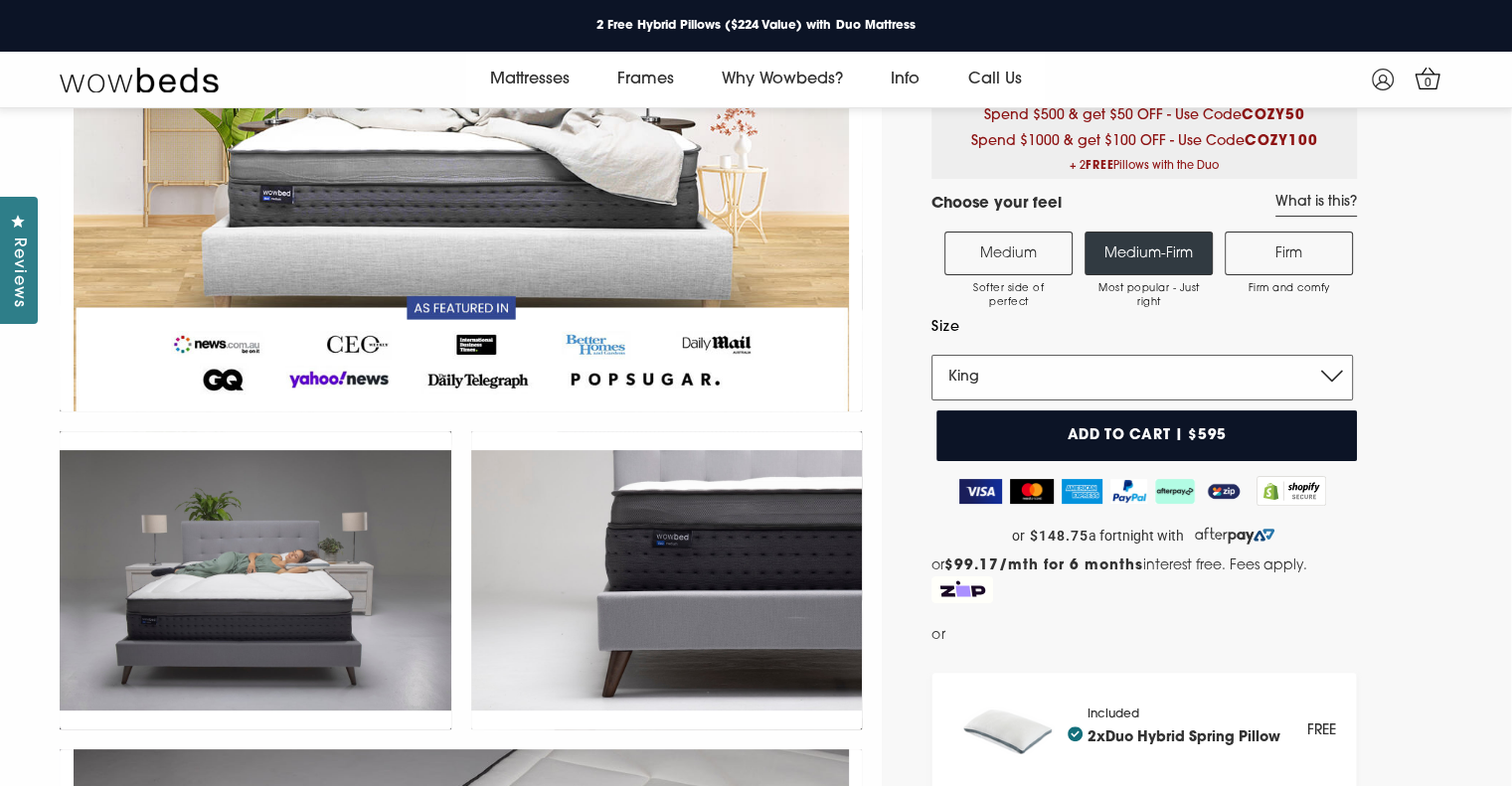 click on "Single King Single Double Queen King" at bounding box center (1142, 378) 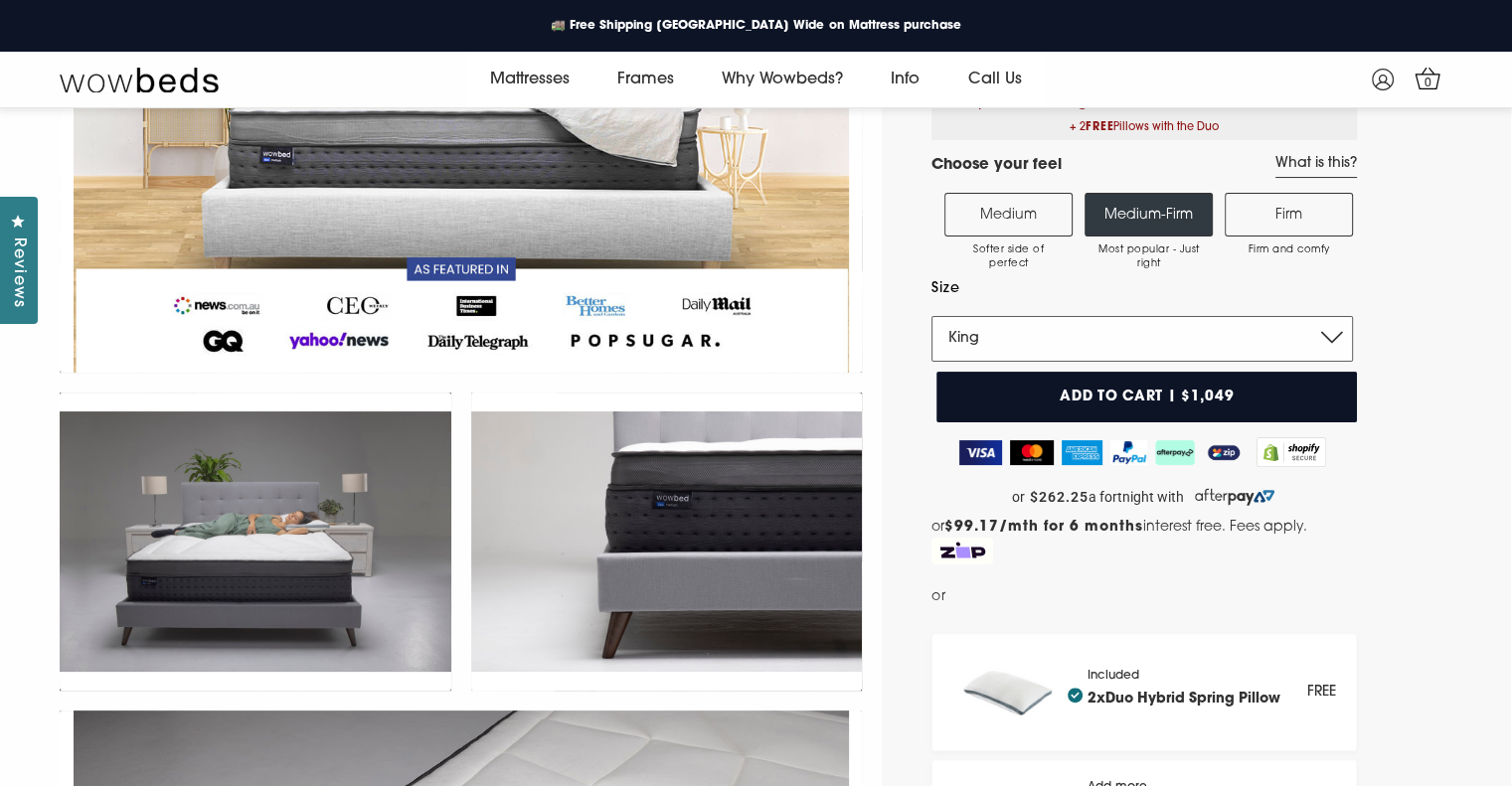 scroll, scrollTop: 313, scrollLeft: 0, axis: vertical 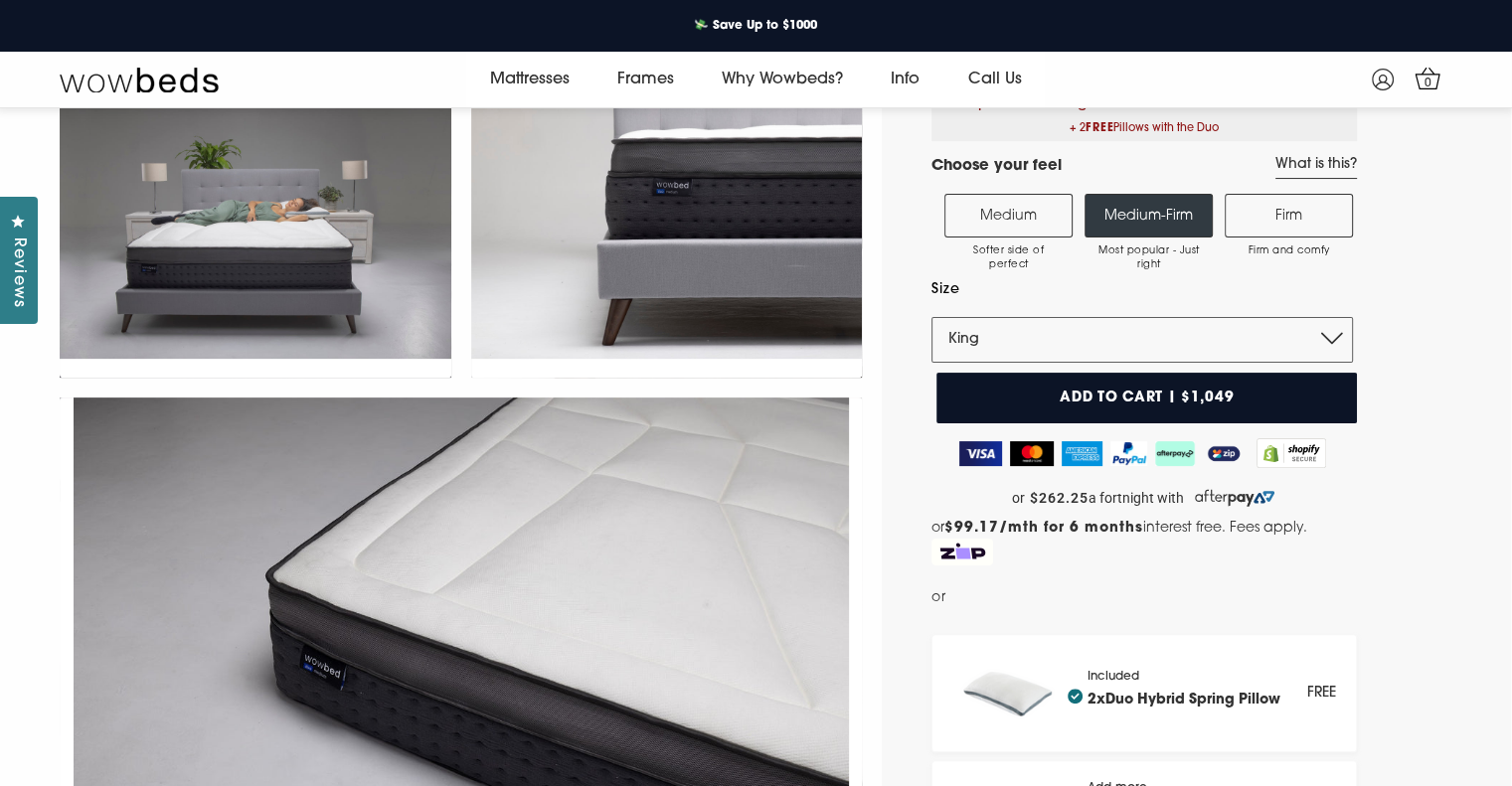click at bounding box center [460, -199] 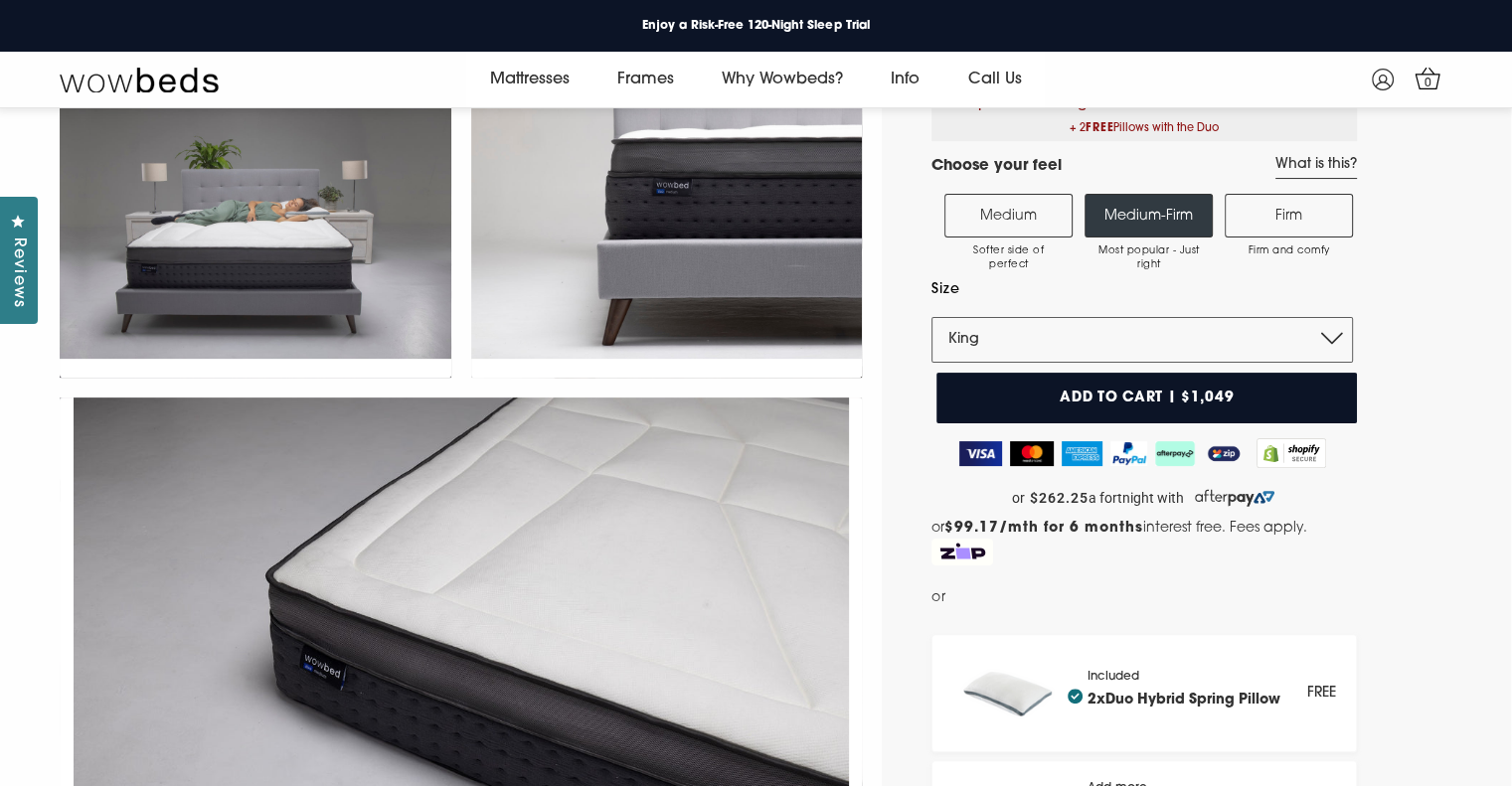 click at bounding box center [460, -199] 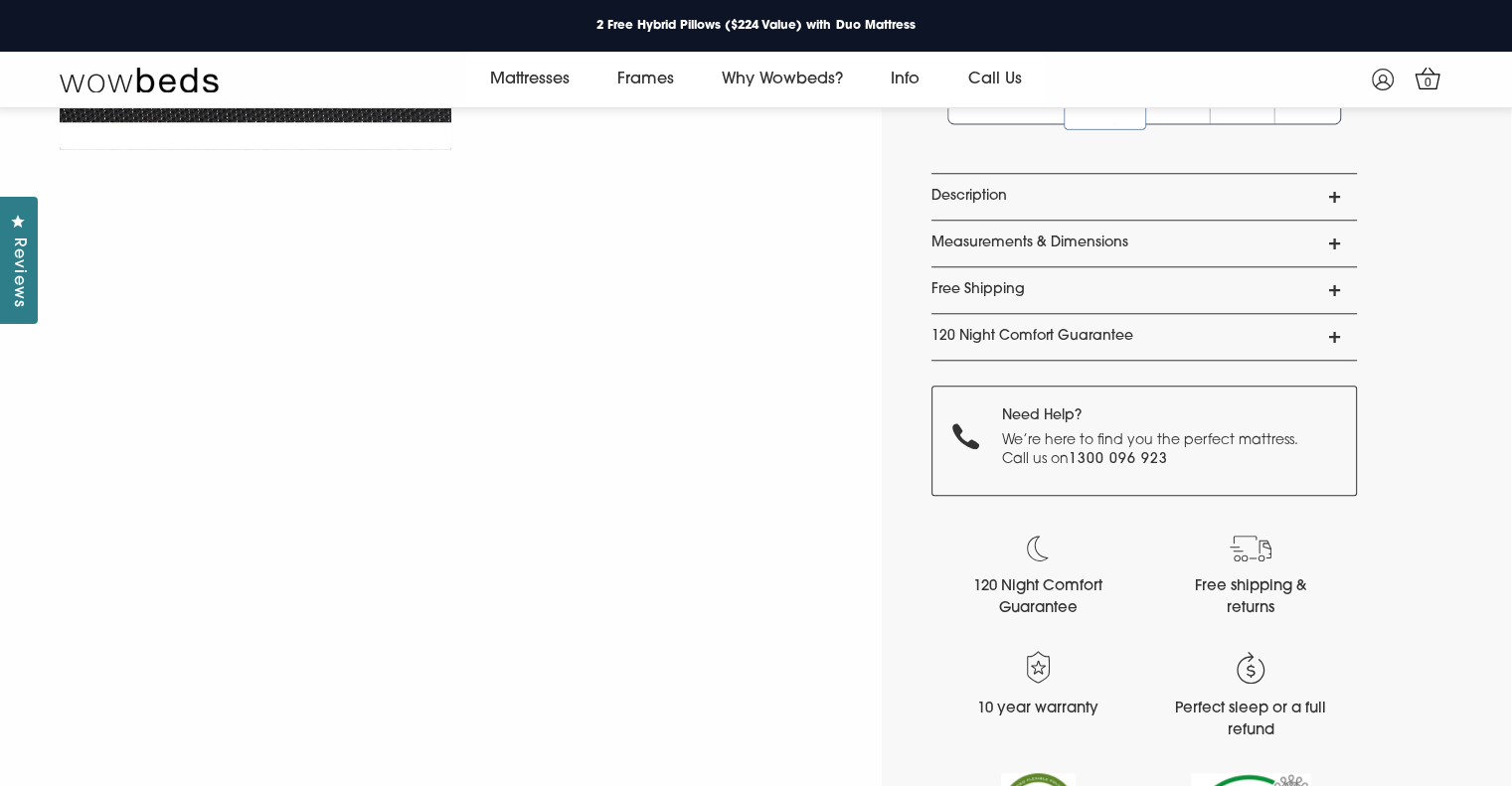 scroll, scrollTop: 1720, scrollLeft: 0, axis: vertical 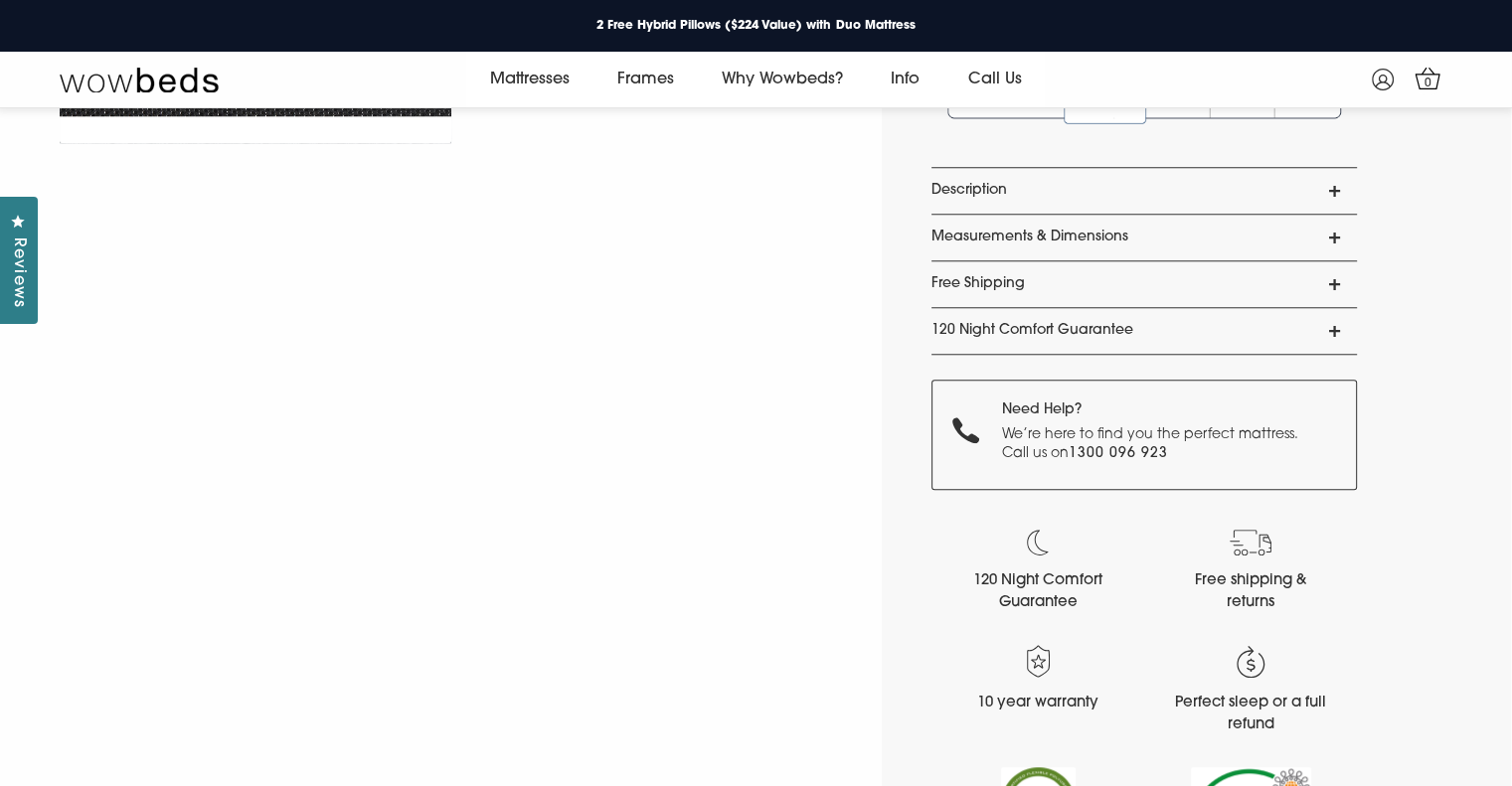 click on "Description" at bounding box center (1144, 191) 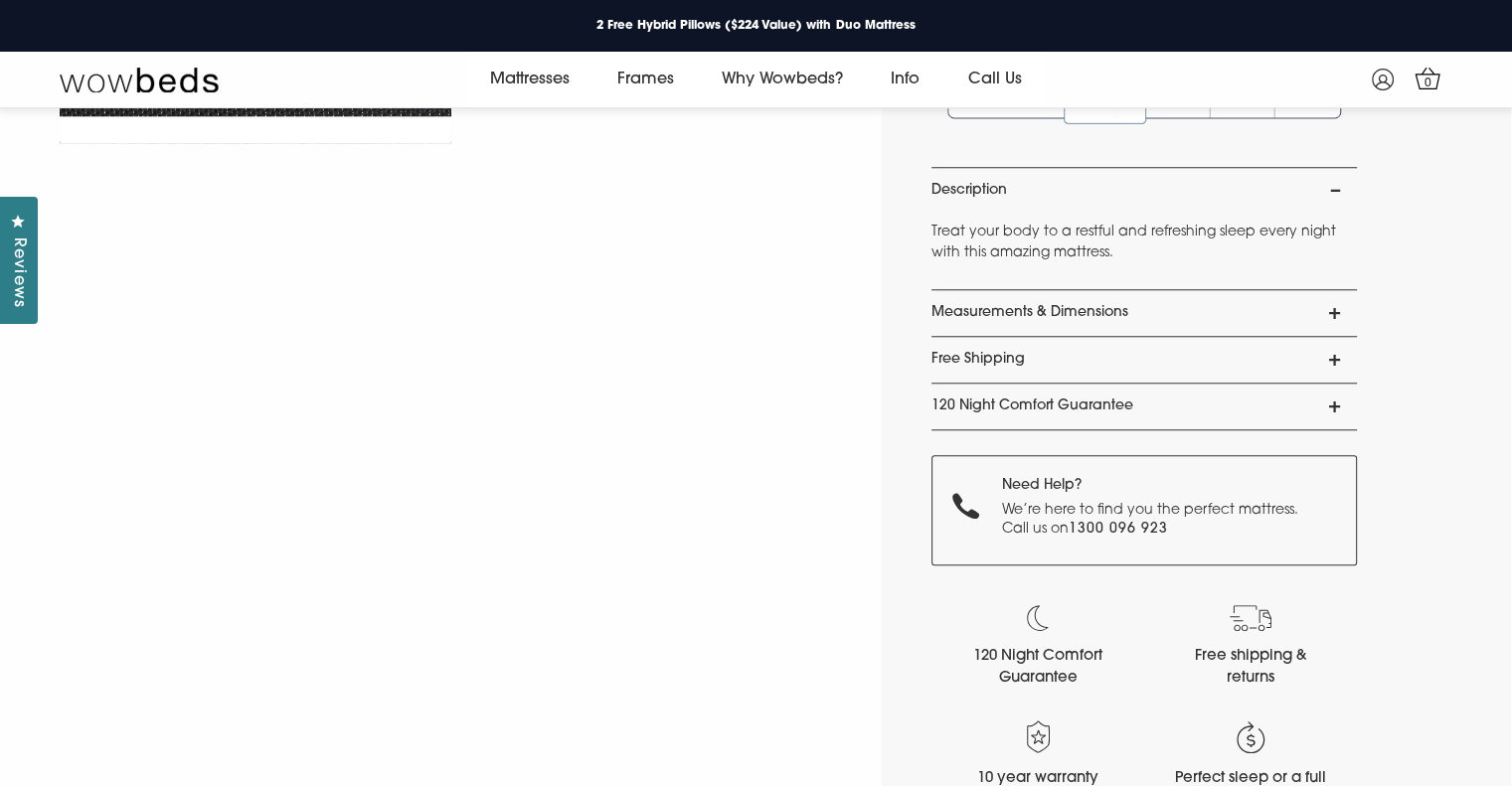 click on "Measurements & Dimensions" at bounding box center [1144, 313] 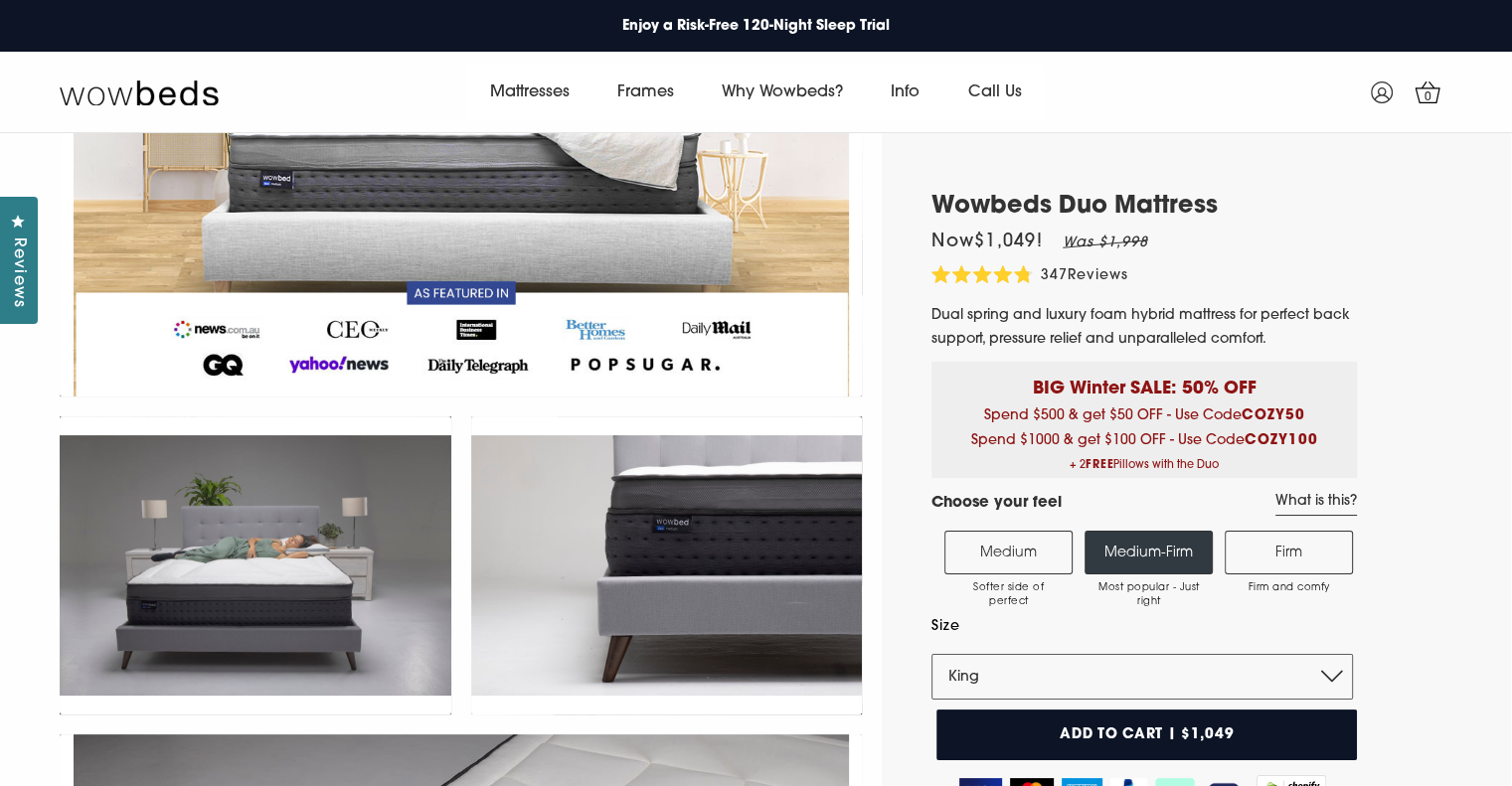 scroll, scrollTop: 0, scrollLeft: 0, axis: both 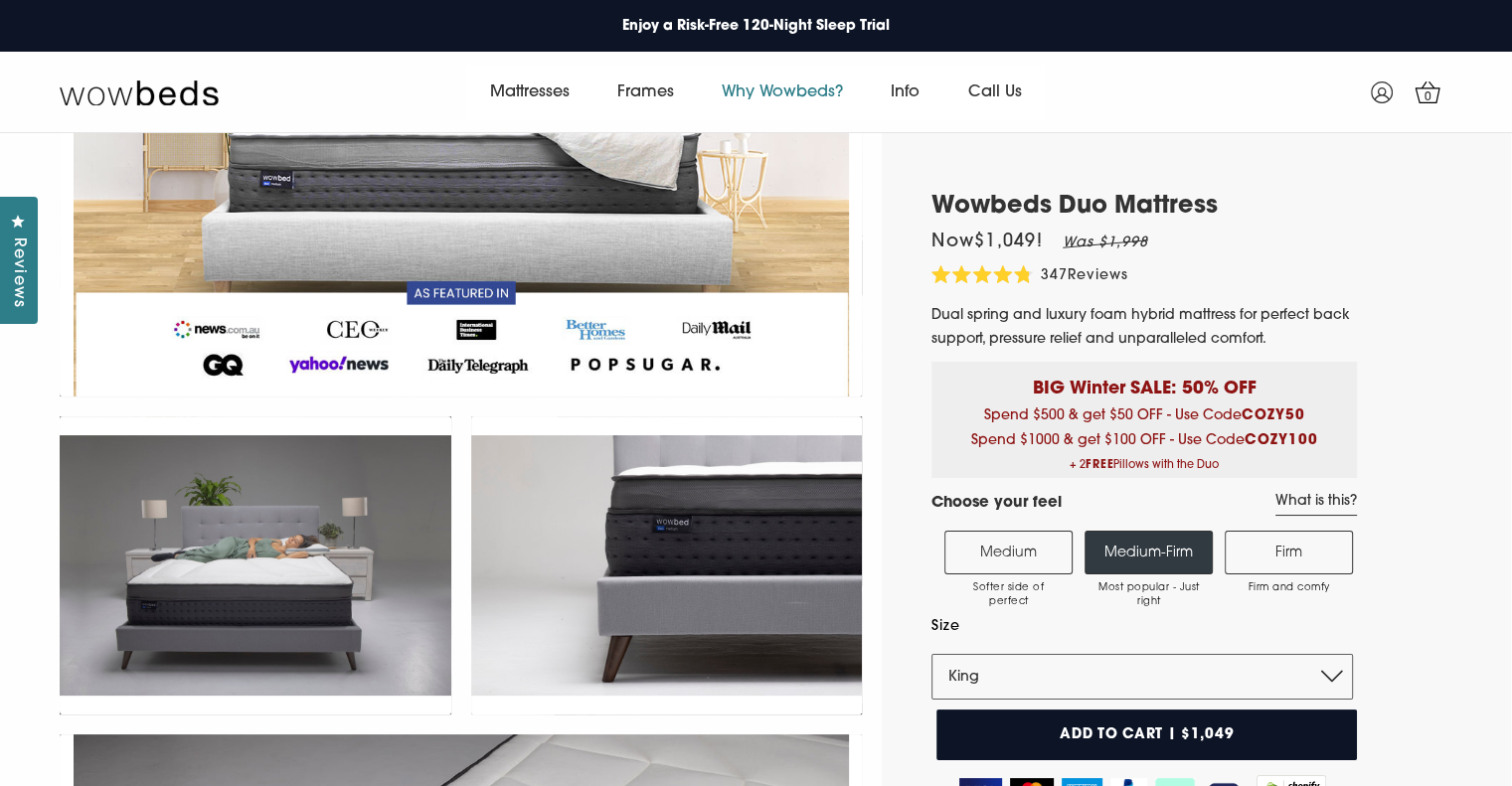 click on "Why Wowbeds?" at bounding box center (782, 92) 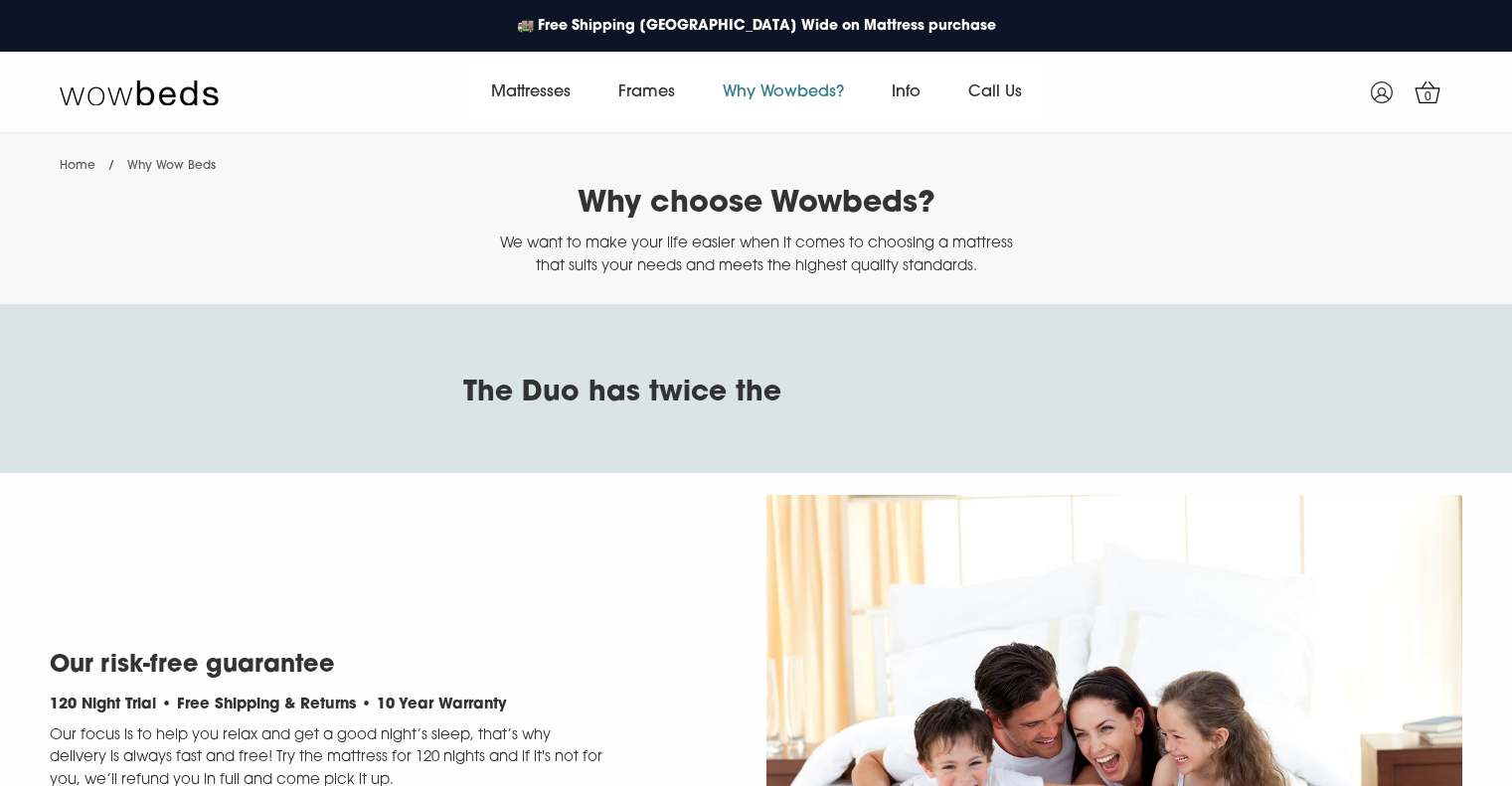 scroll, scrollTop: 0, scrollLeft: 0, axis: both 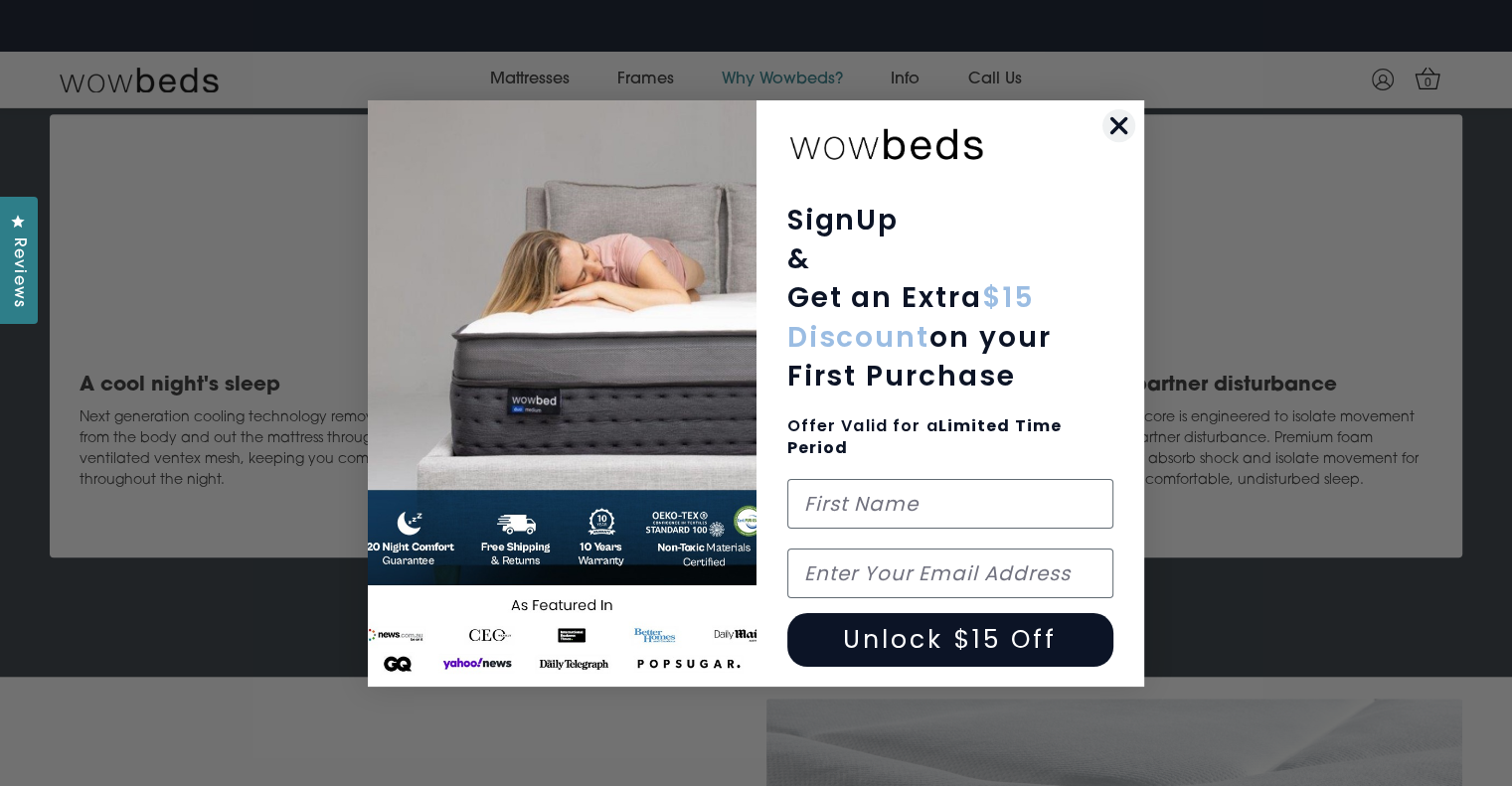 click 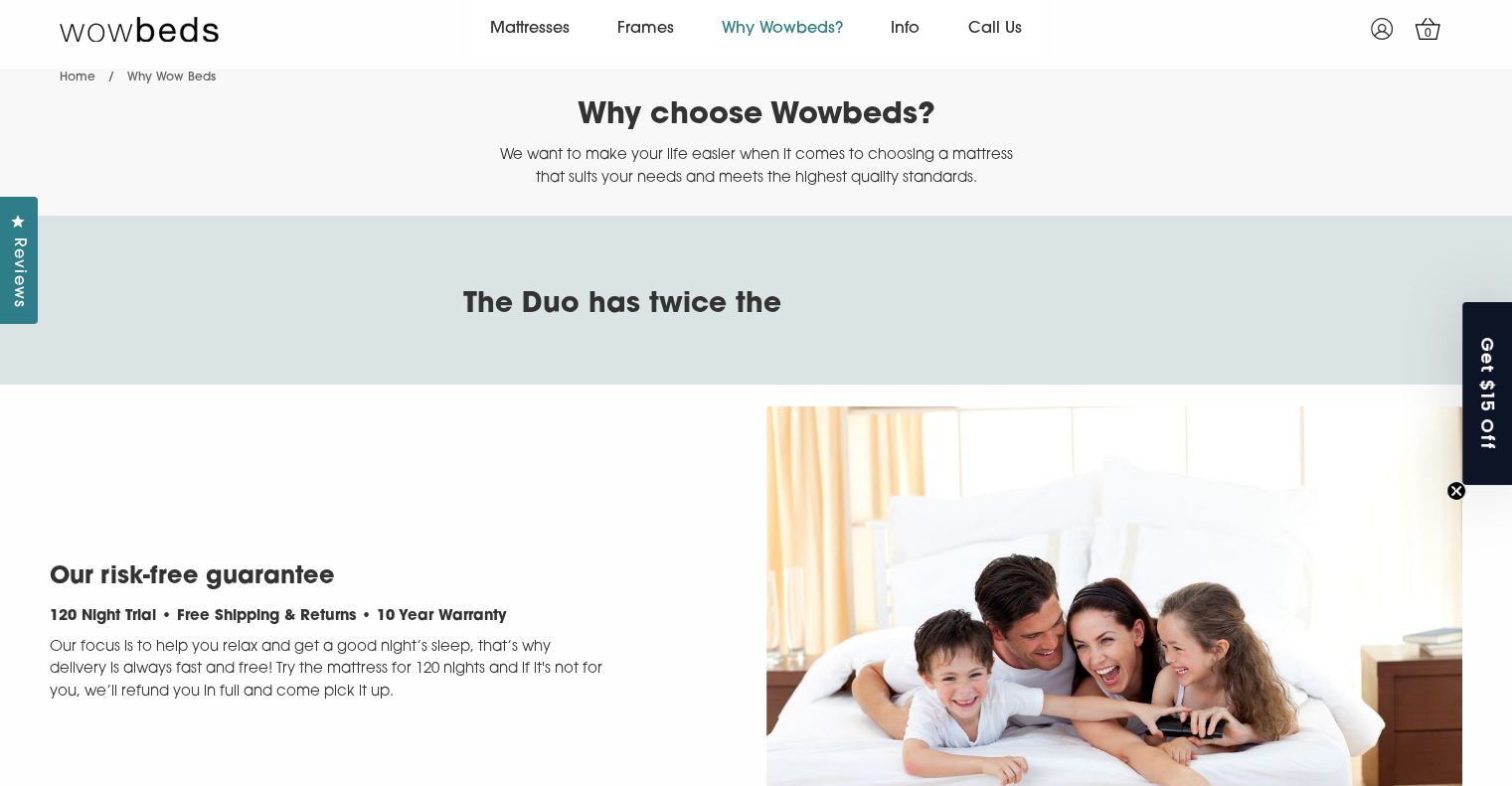 scroll, scrollTop: 0, scrollLeft: 0, axis: both 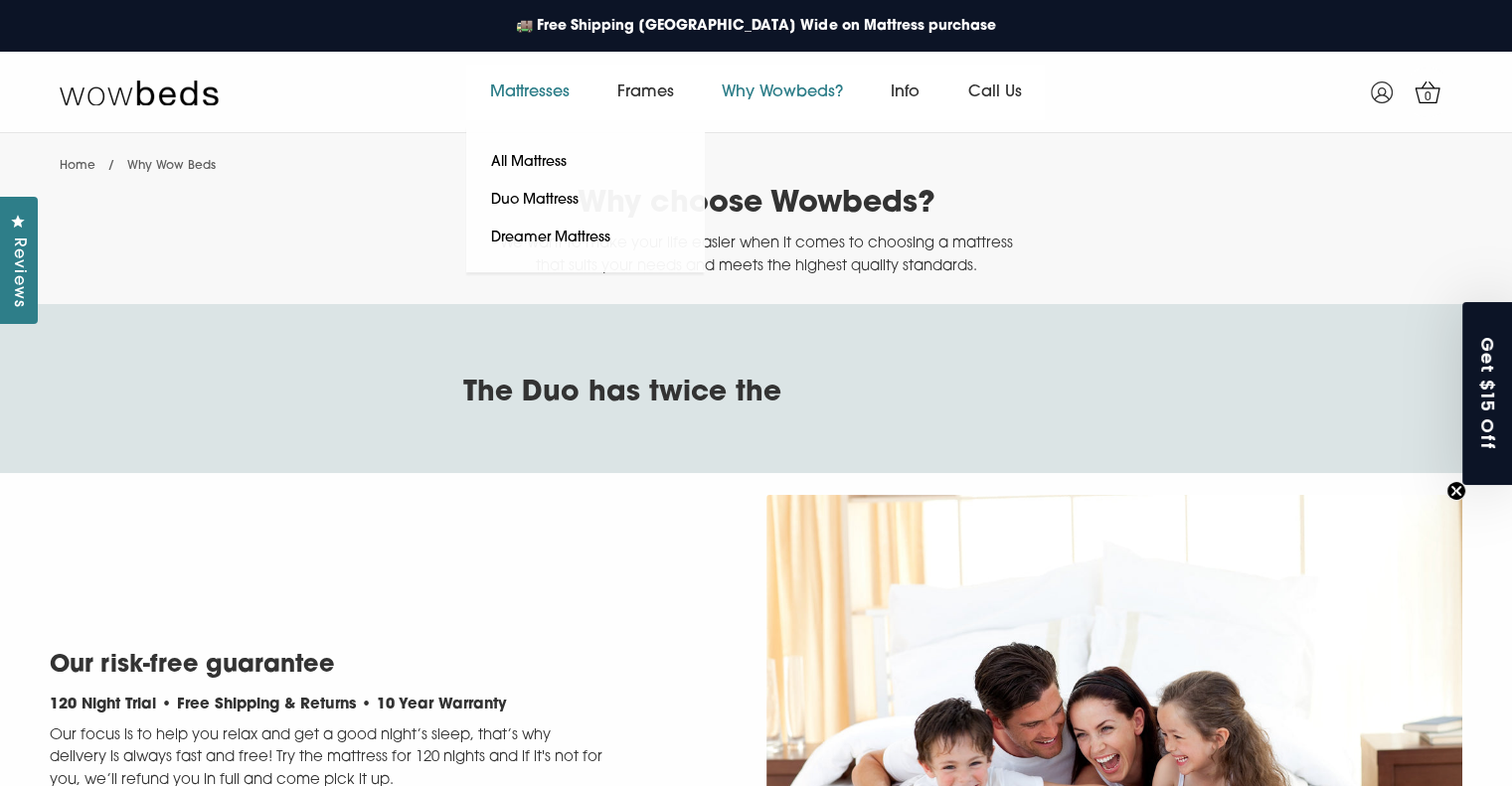 click on "Mattresses" at bounding box center [530, 92] 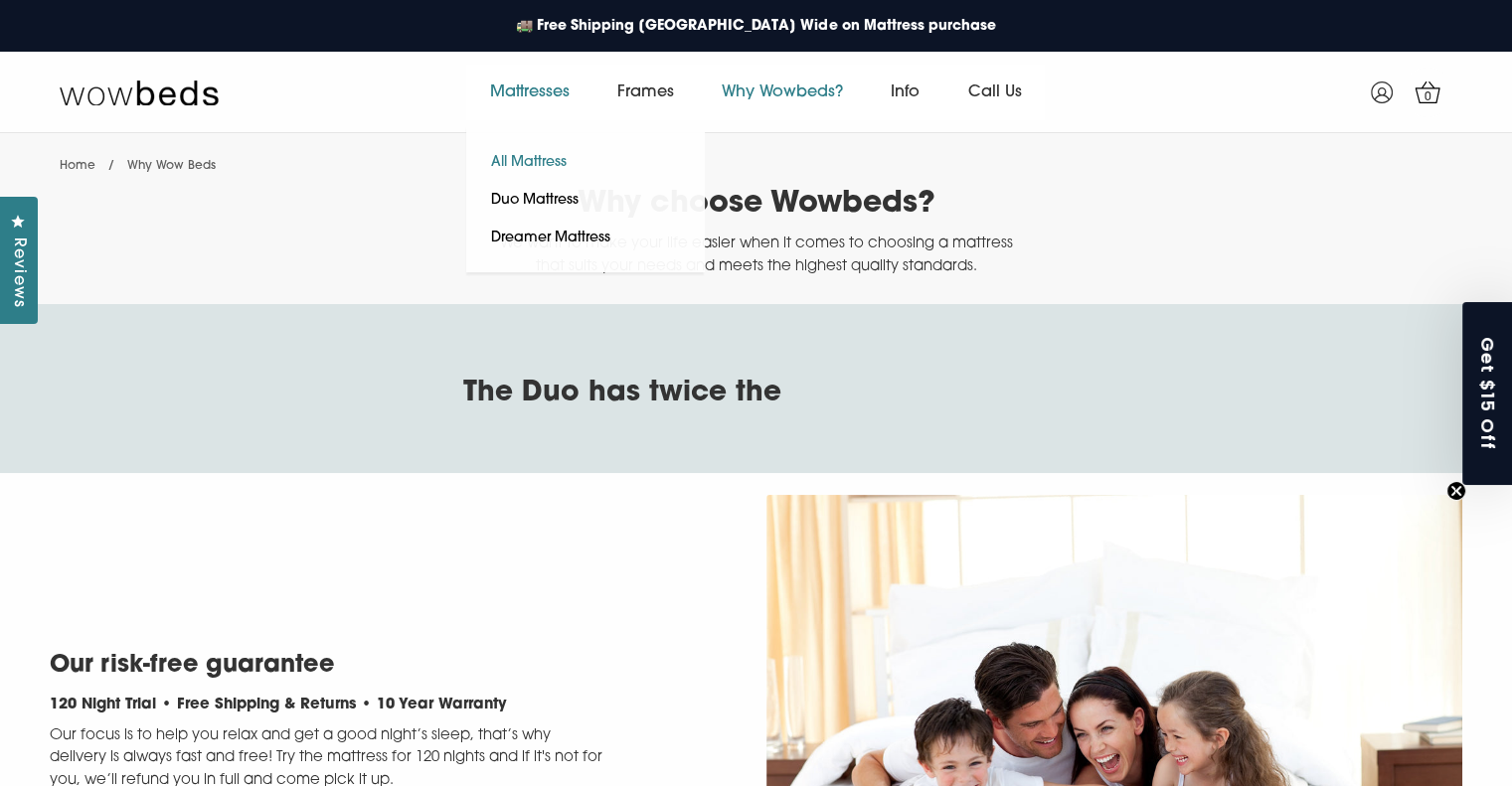 click on "All Mattress" at bounding box center (529, 163) 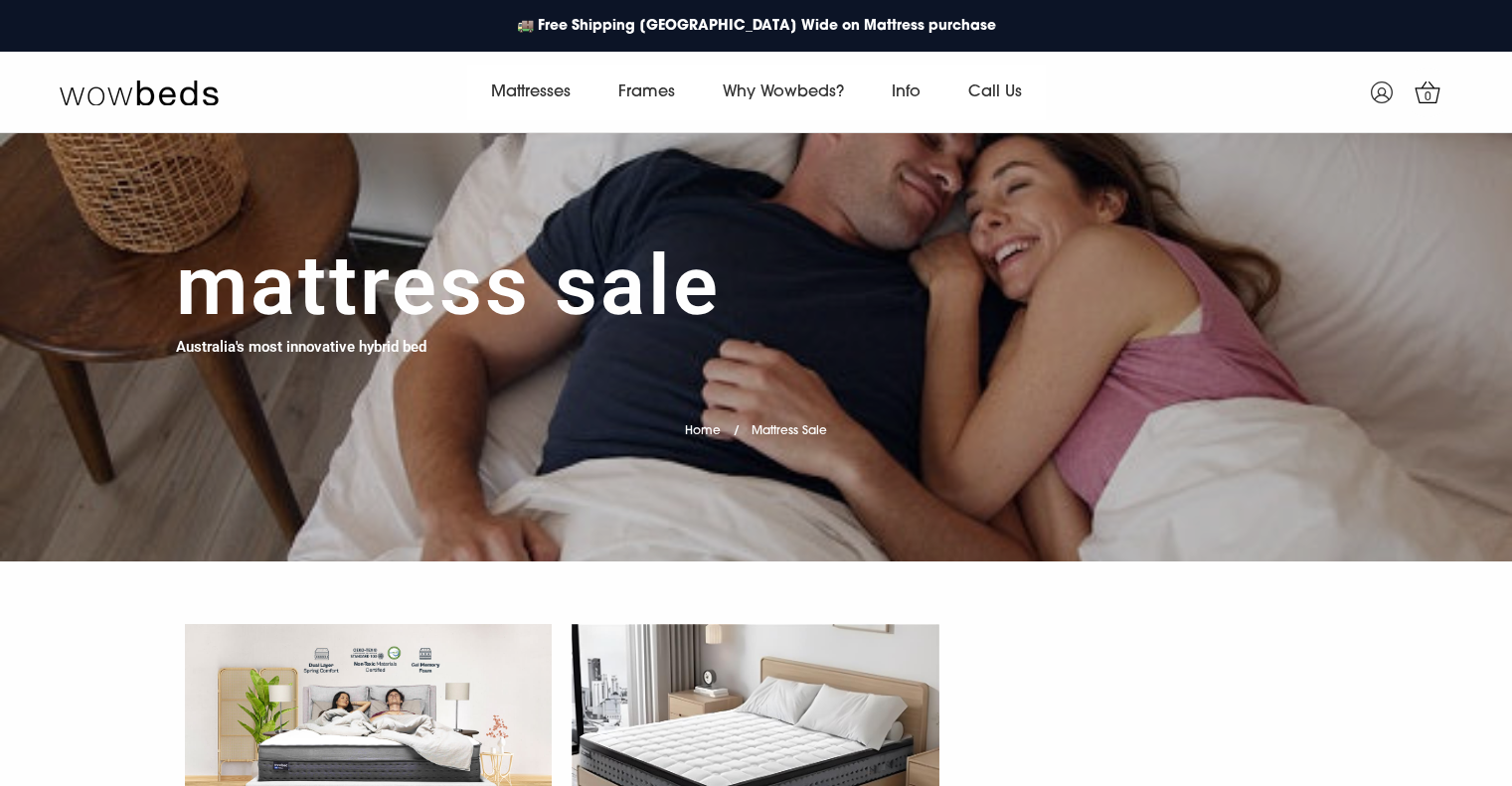 scroll, scrollTop: 0, scrollLeft: 0, axis: both 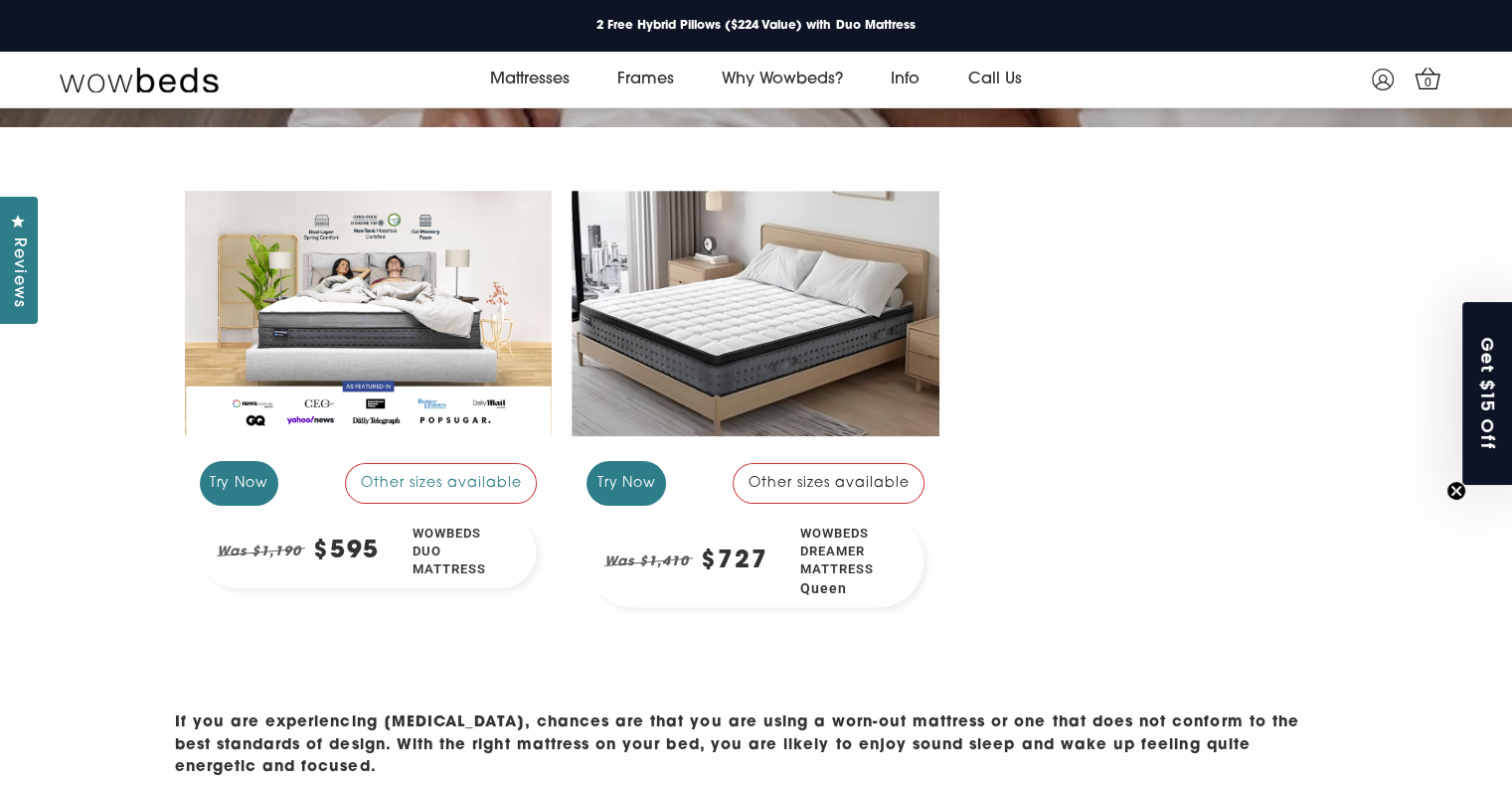 click on "Other sizes available" at bounding box center (829, 483) 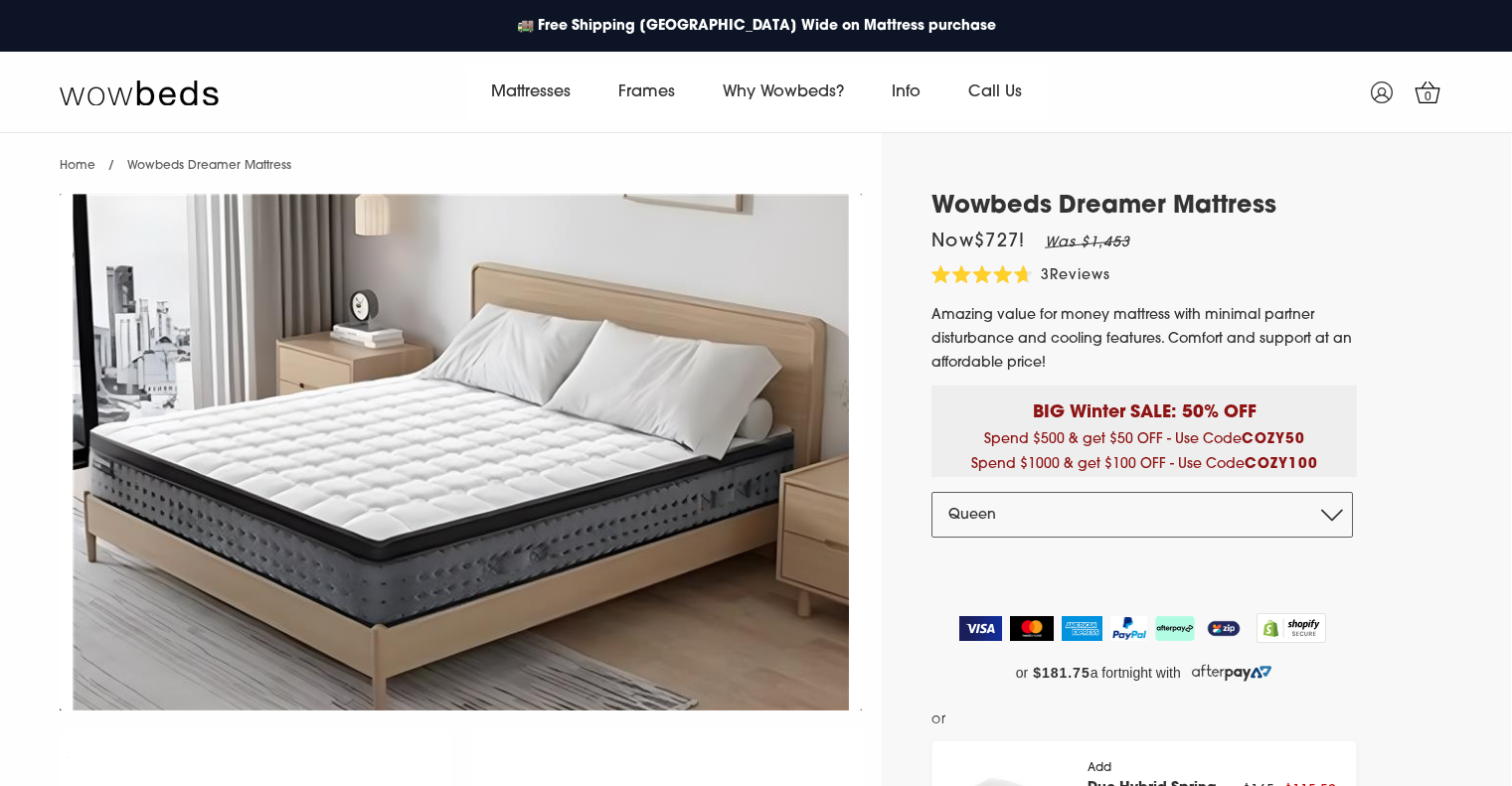 scroll, scrollTop: 0, scrollLeft: 0, axis: both 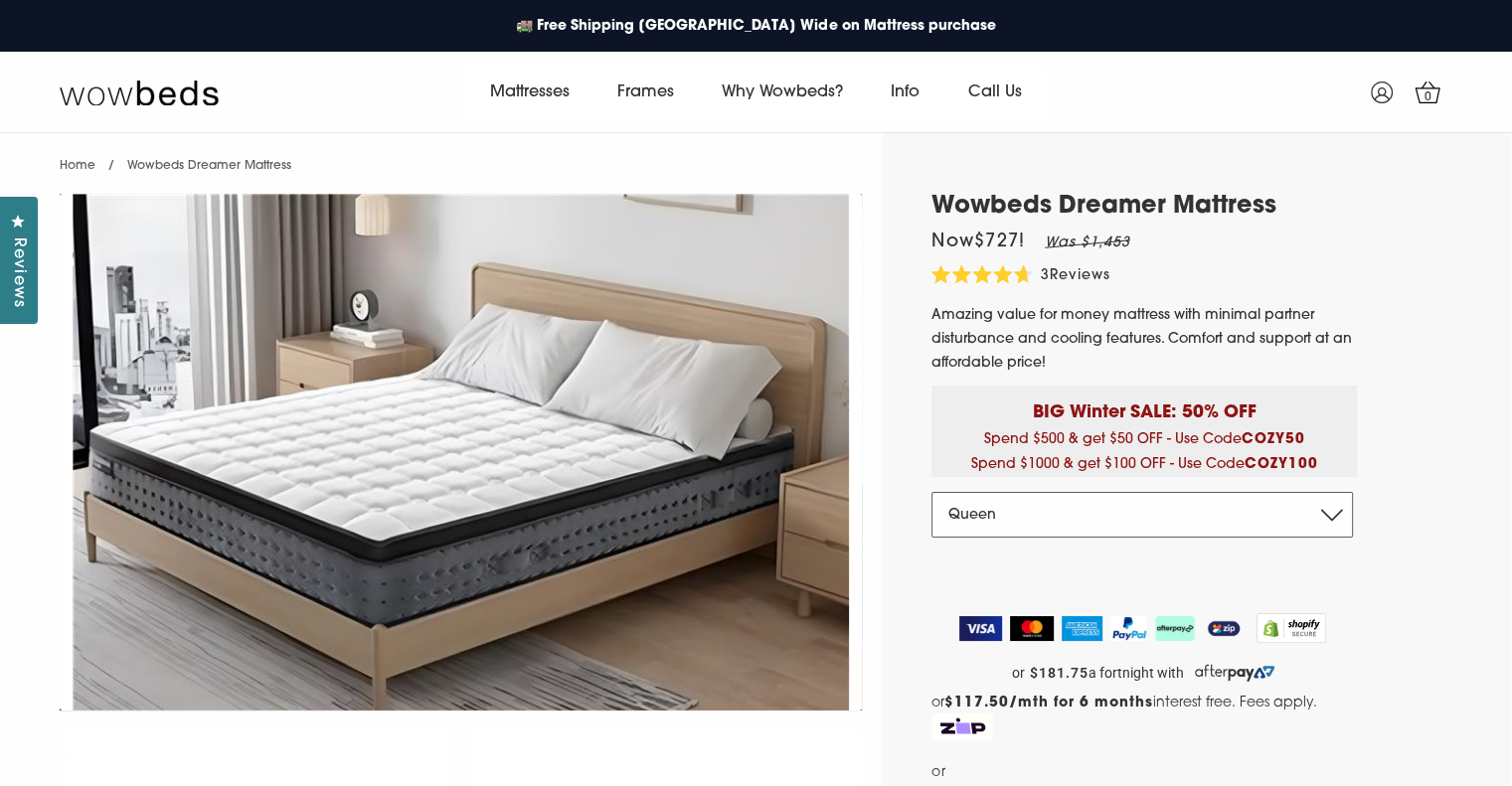 click on "Double Queen King" at bounding box center [1142, 515] 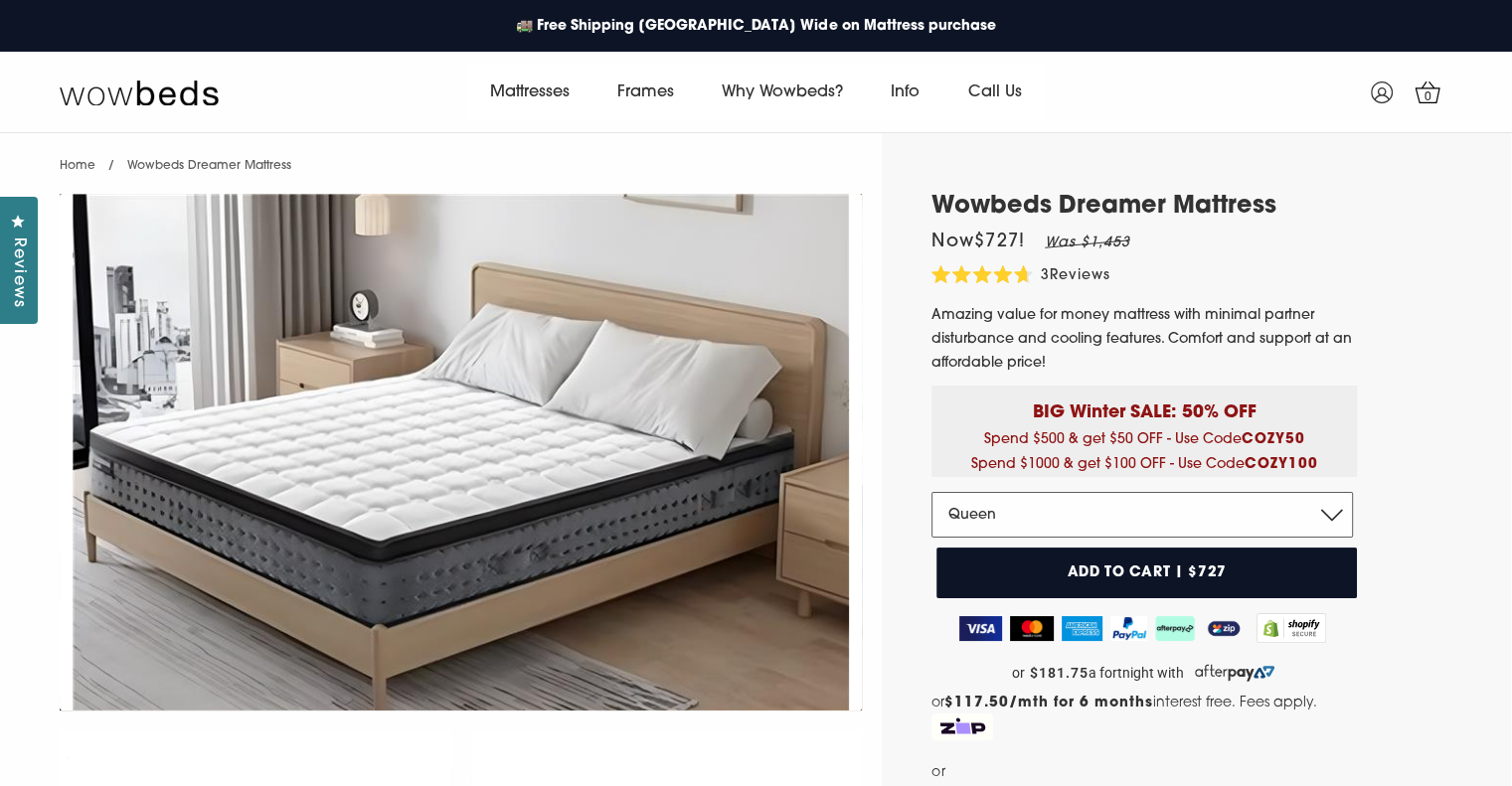 select on "King" 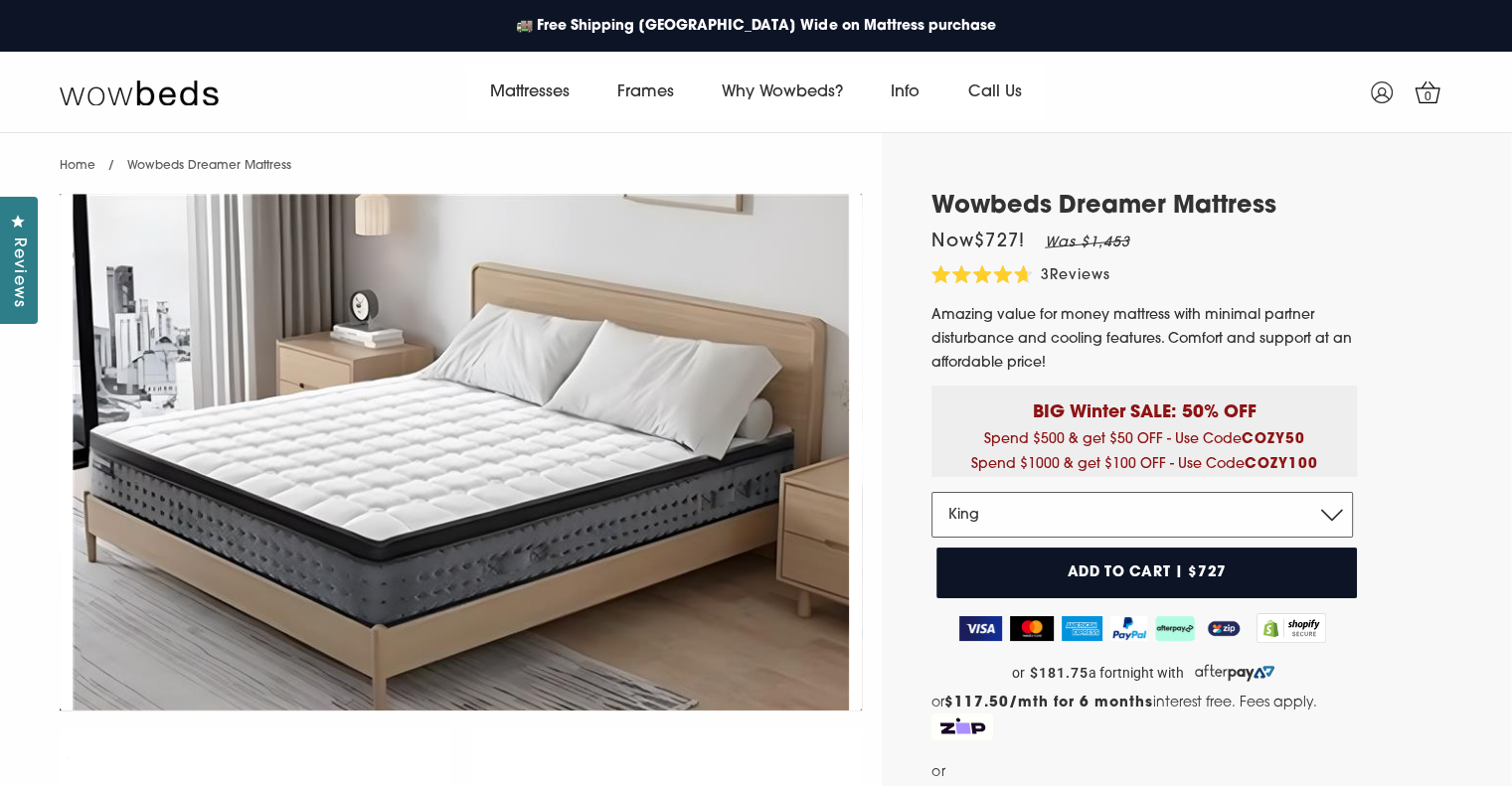click on "Double Queen King" at bounding box center [1142, 515] 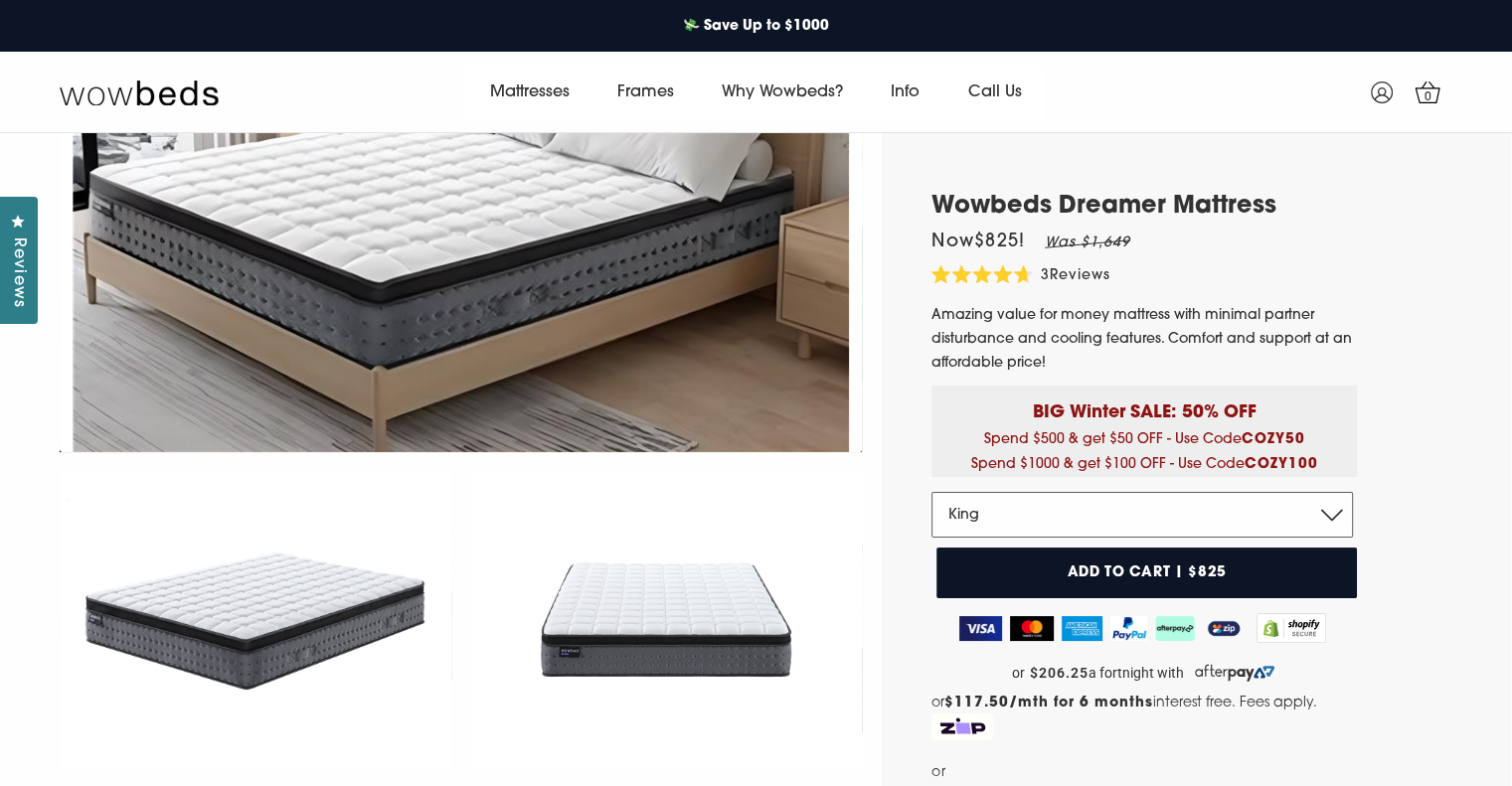 scroll, scrollTop: 314, scrollLeft: 0, axis: vertical 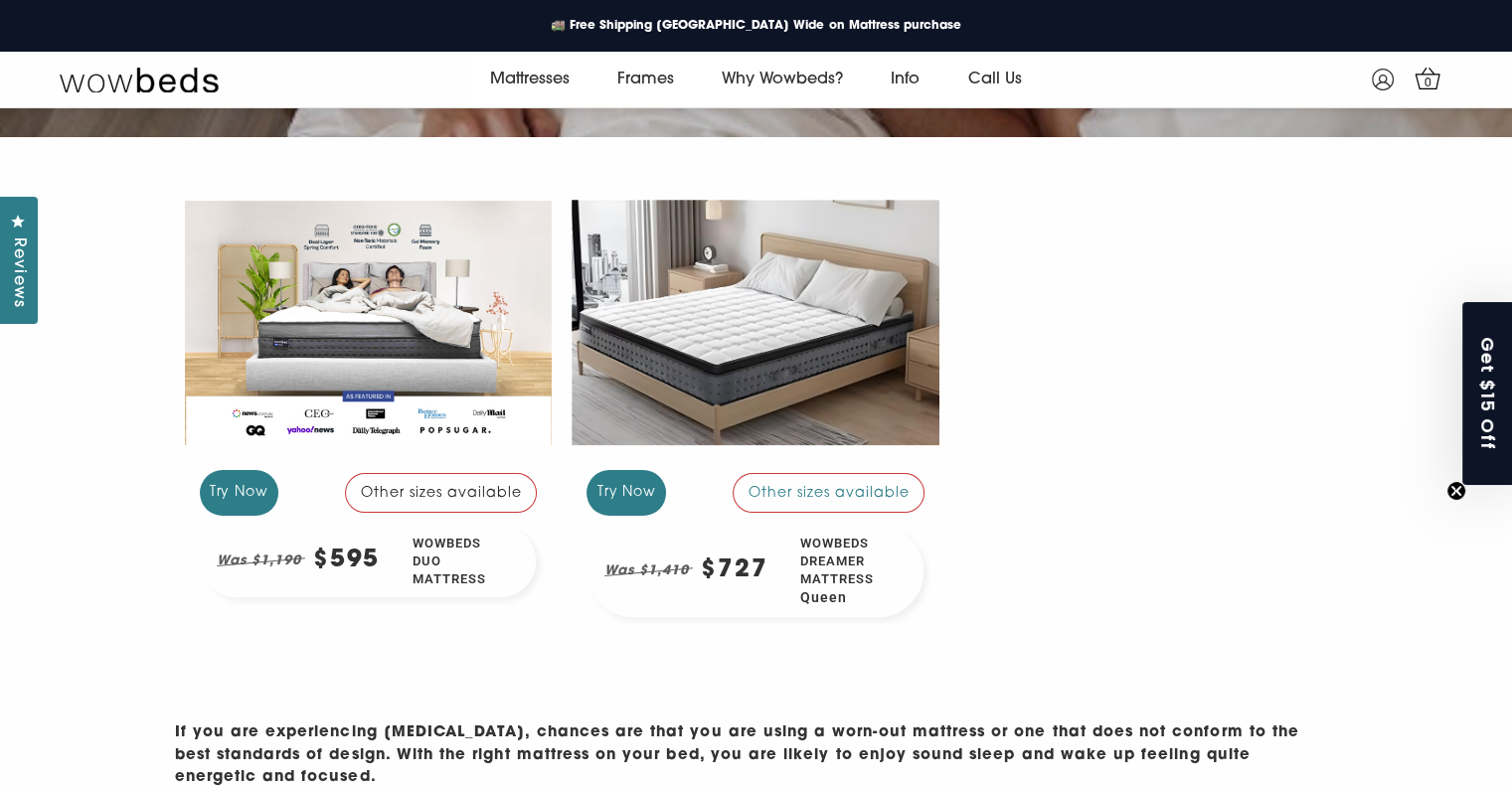 click at bounding box center [369, 322] 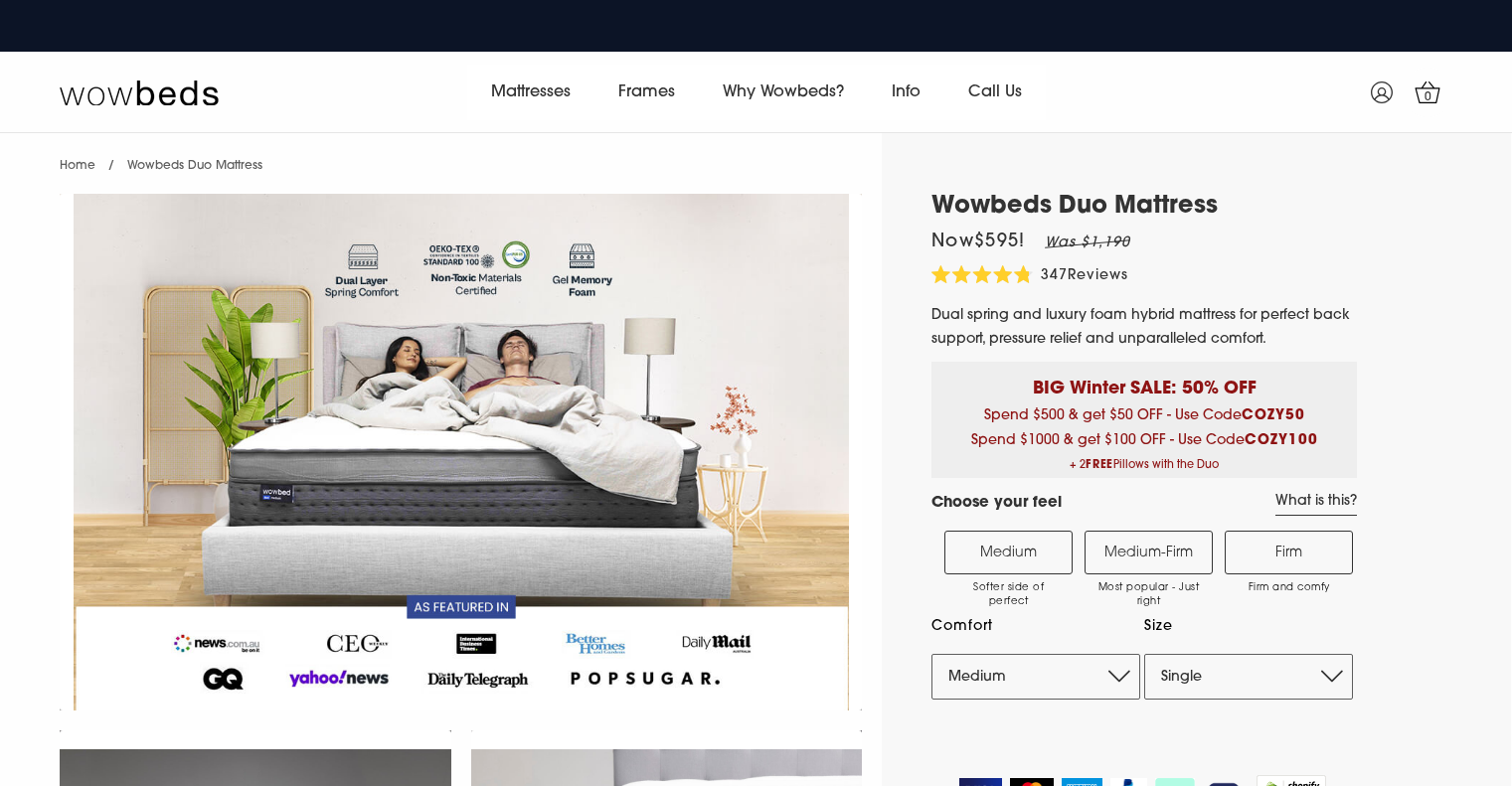 scroll, scrollTop: 0, scrollLeft: 0, axis: both 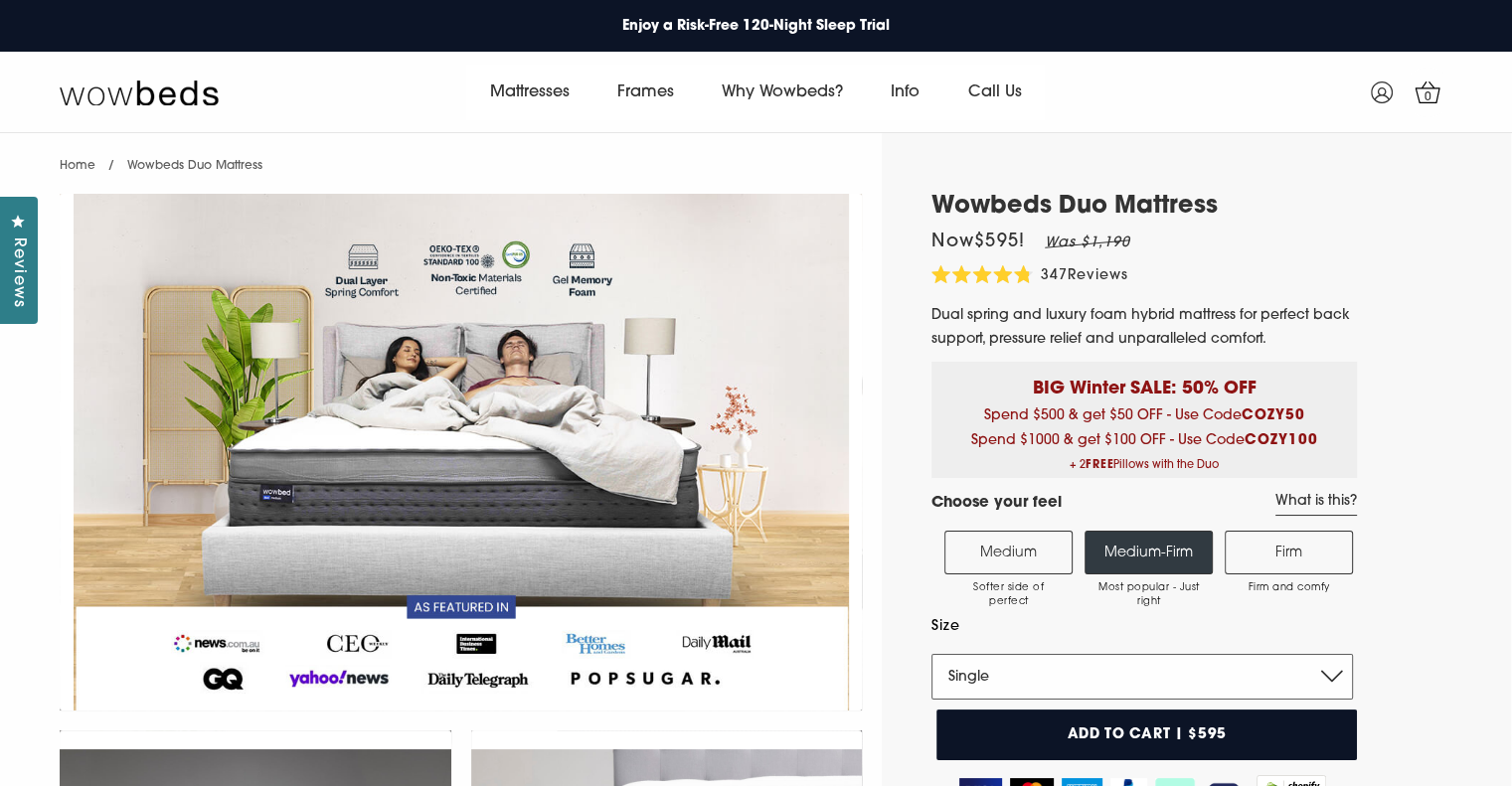 click on "Single King Single Double Queen King" at bounding box center [1142, 677] 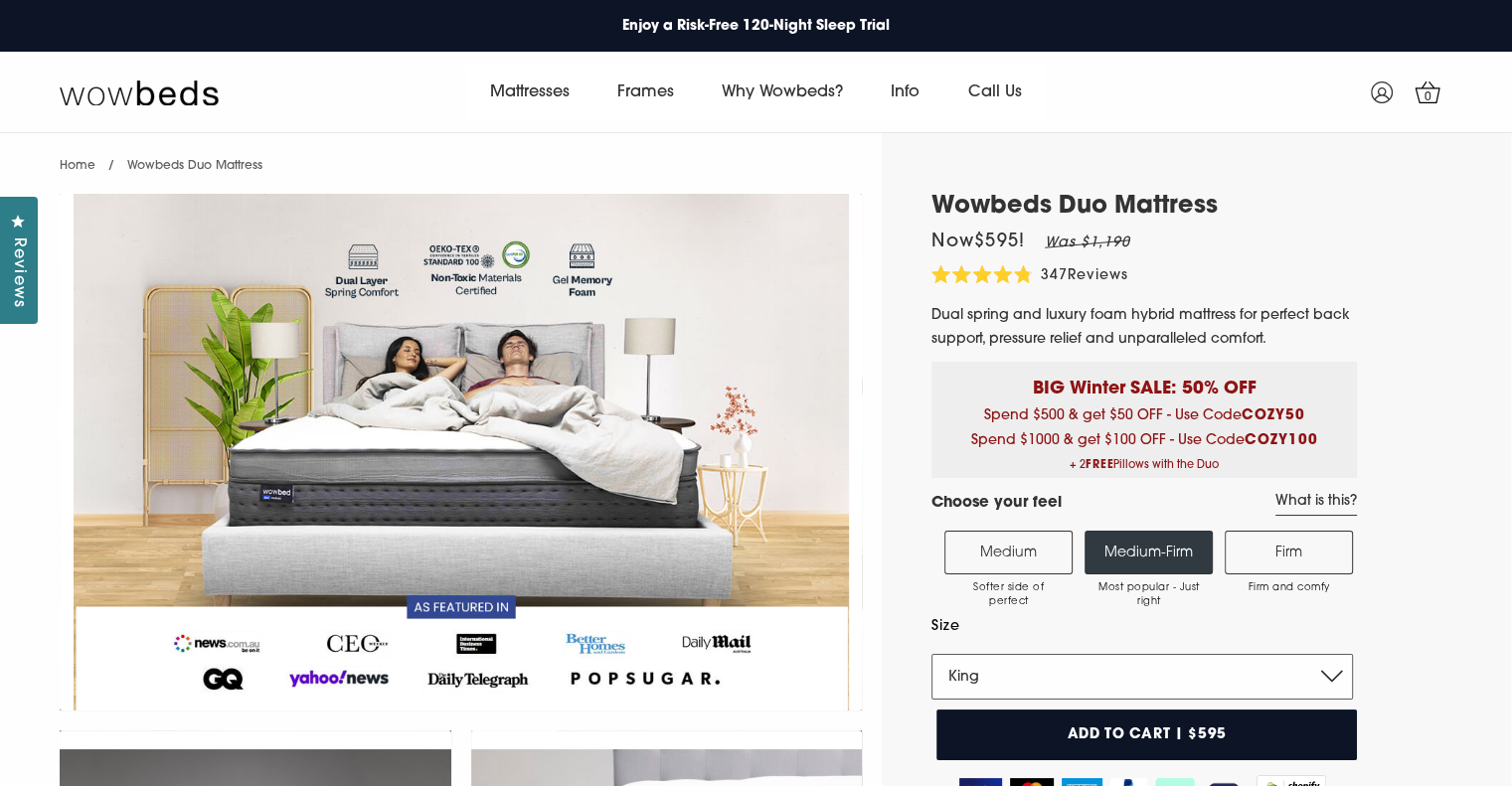 click on "Single King Single Double Queen King" at bounding box center (1142, 677) 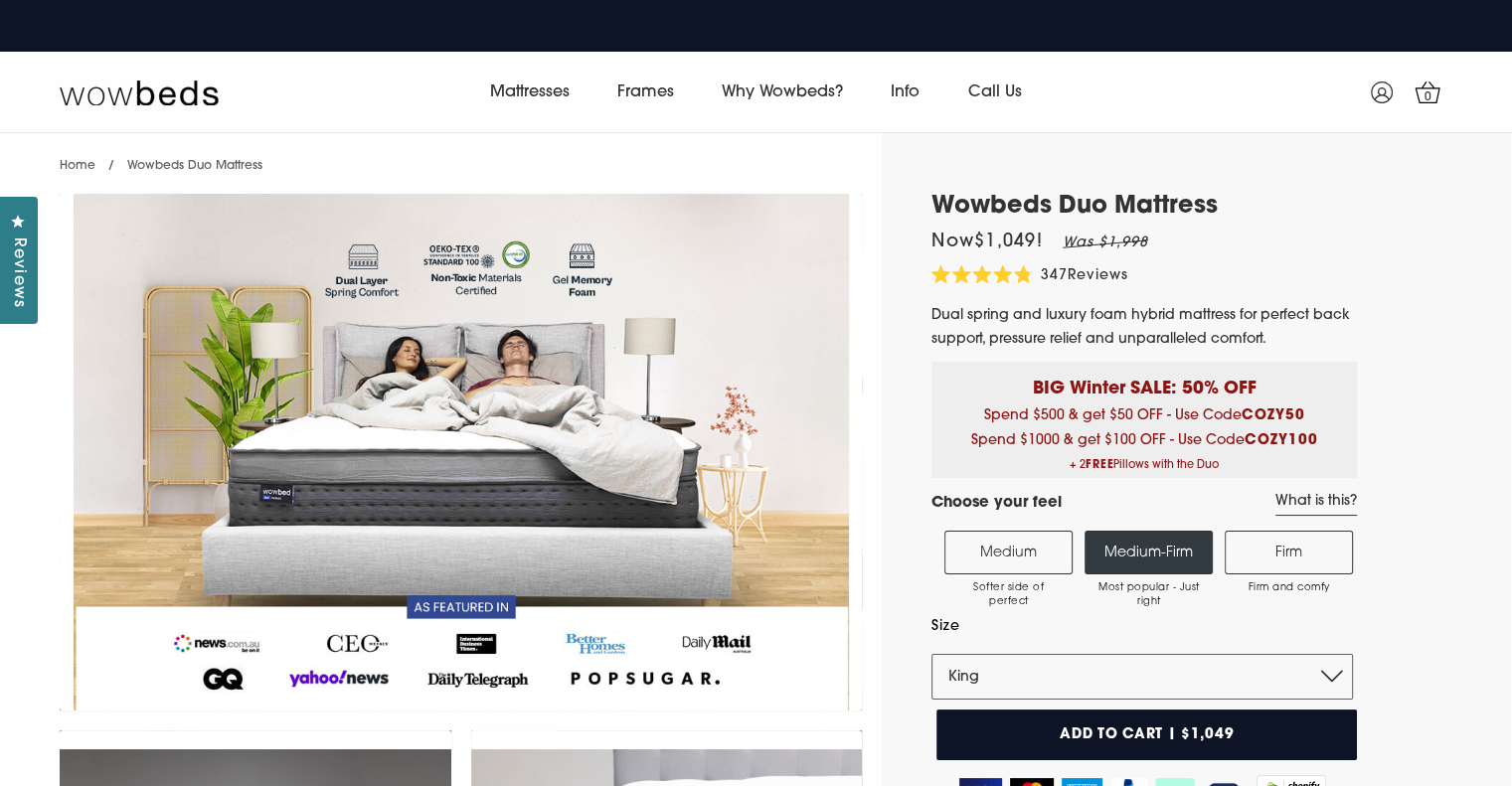 click on "Add to cart | $1,049" at bounding box center (1146, 734) 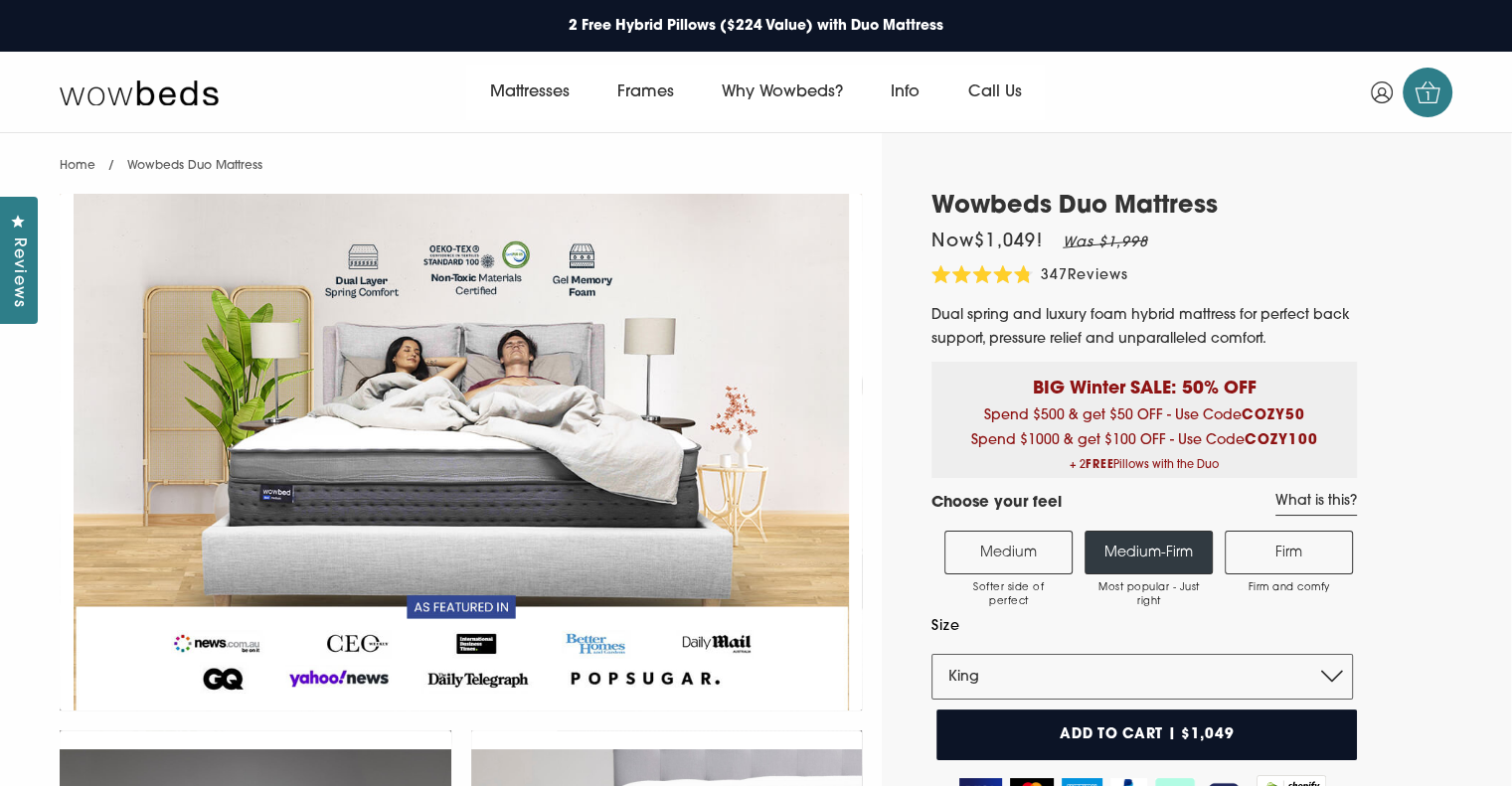 click on "1" at bounding box center (1428, 97) 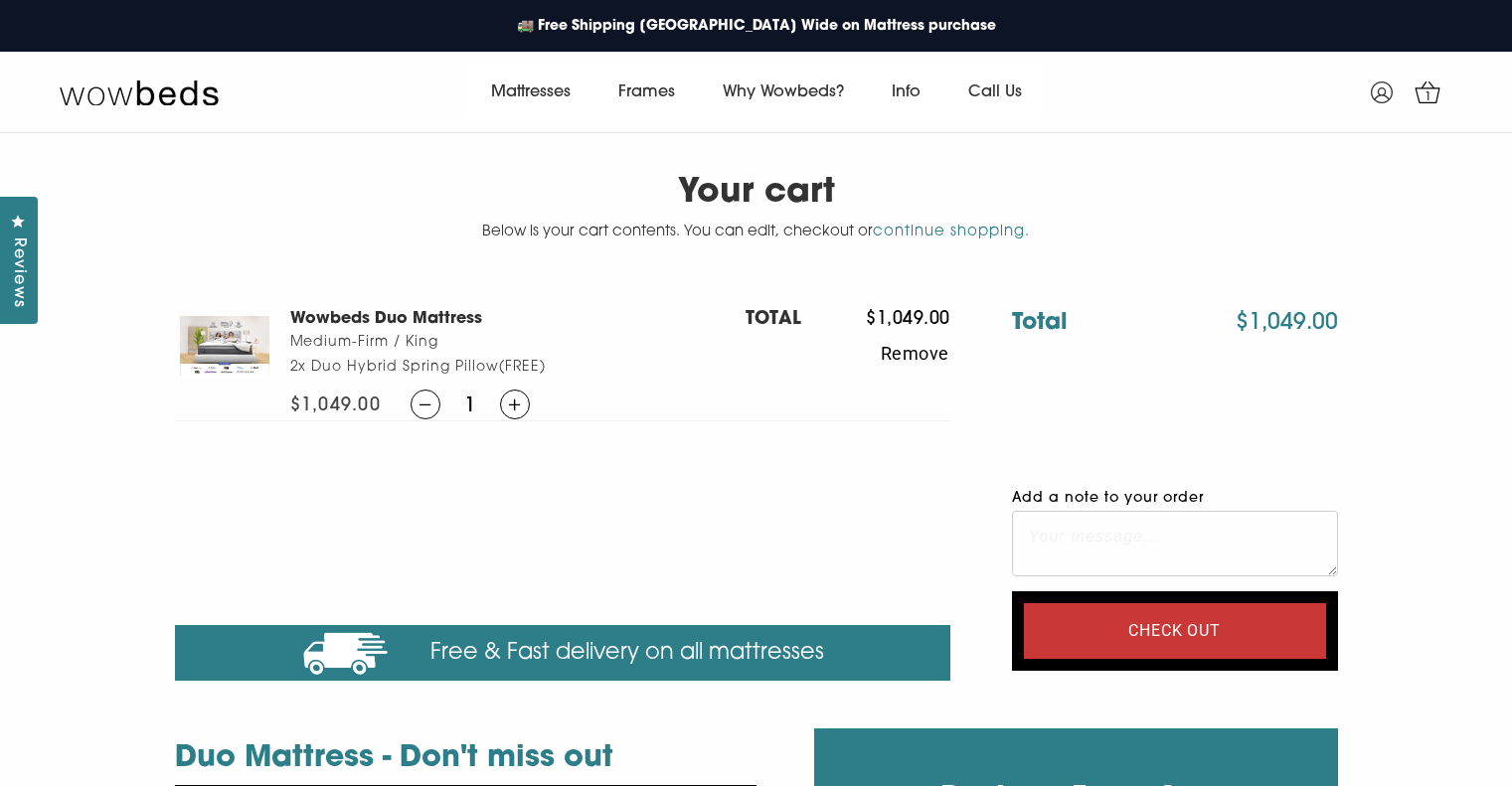 scroll, scrollTop: 0, scrollLeft: 0, axis: both 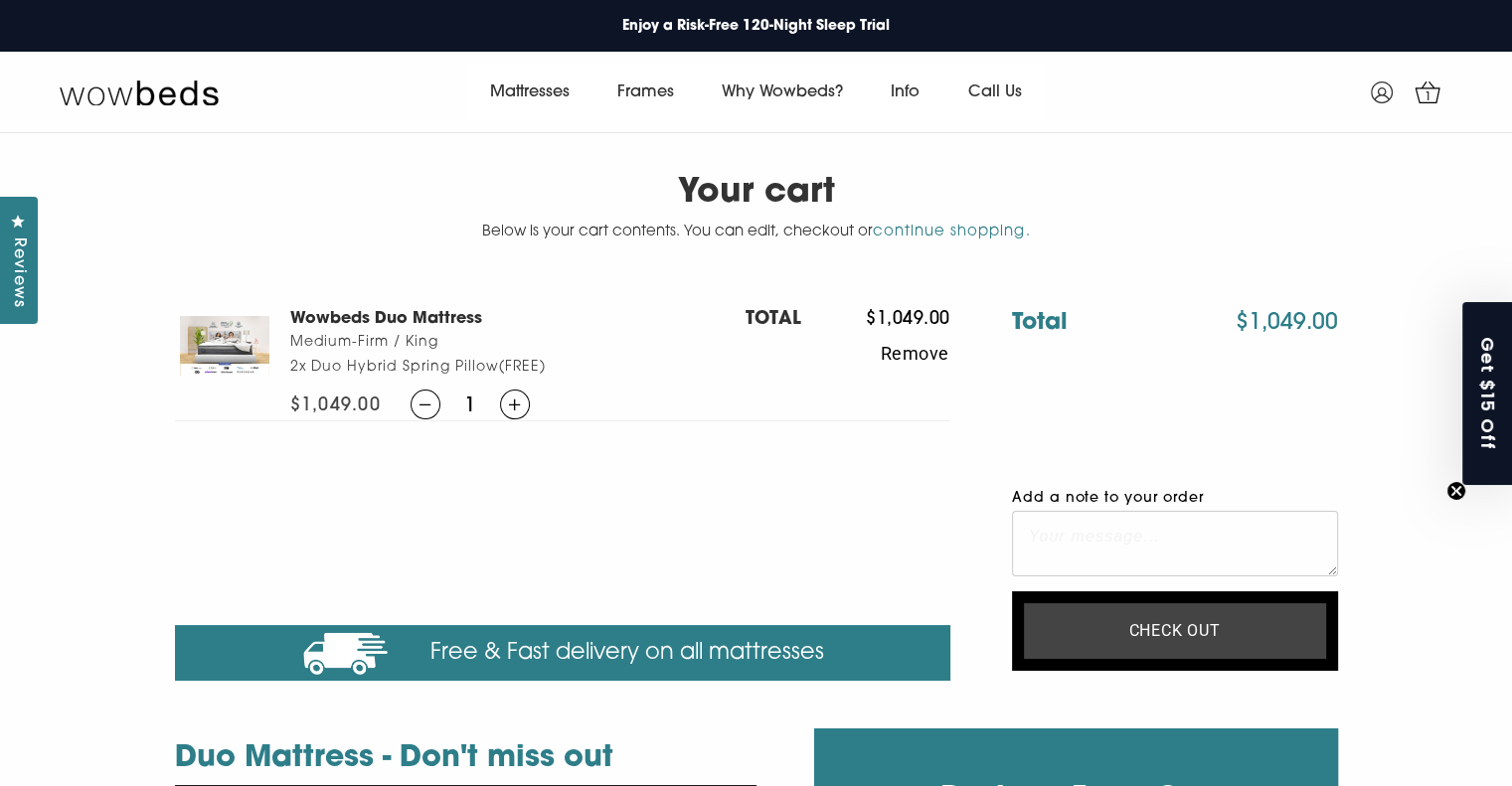 click on "Check out" at bounding box center (1175, 631) 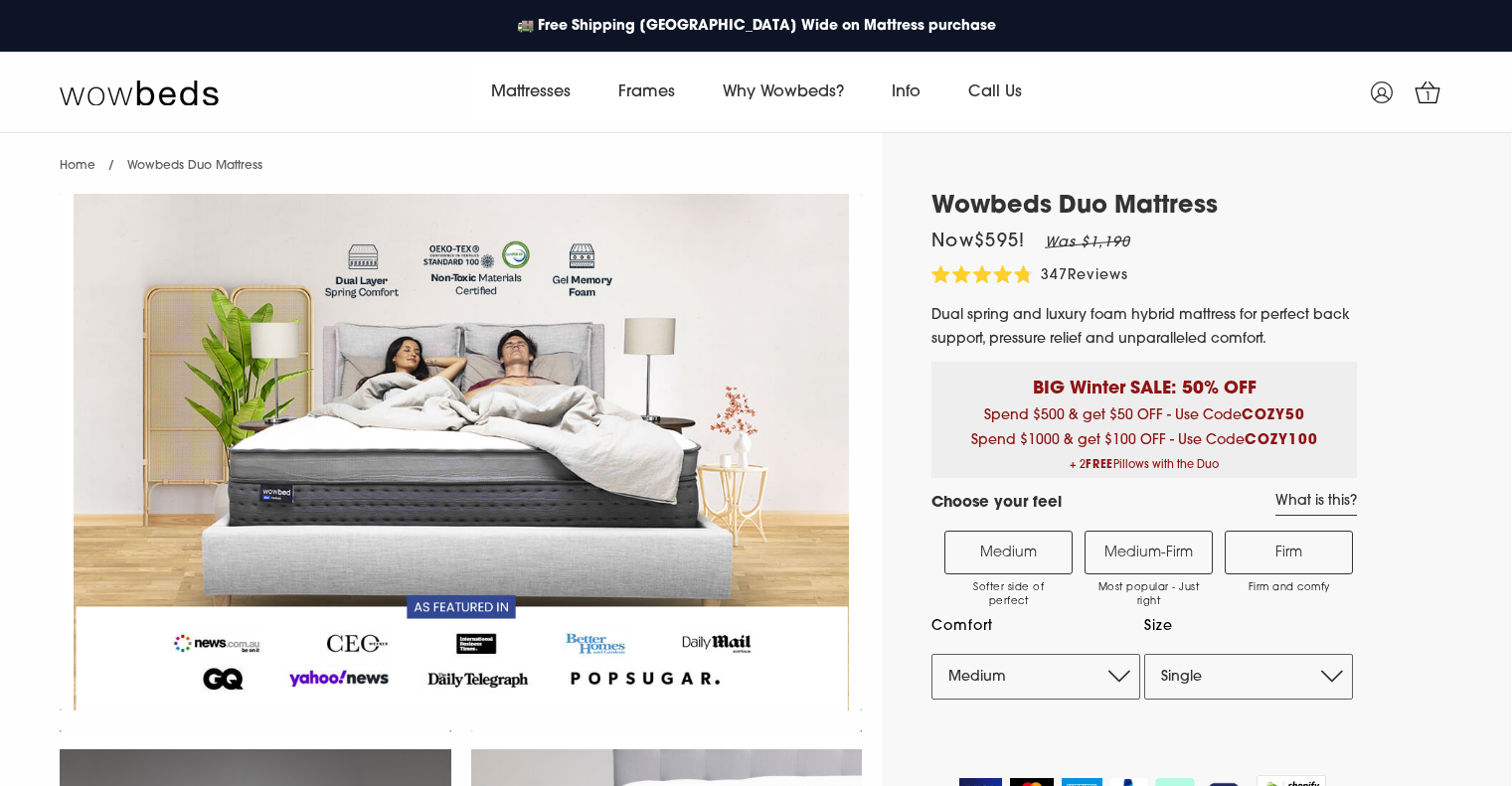 scroll, scrollTop: 0, scrollLeft: 0, axis: both 